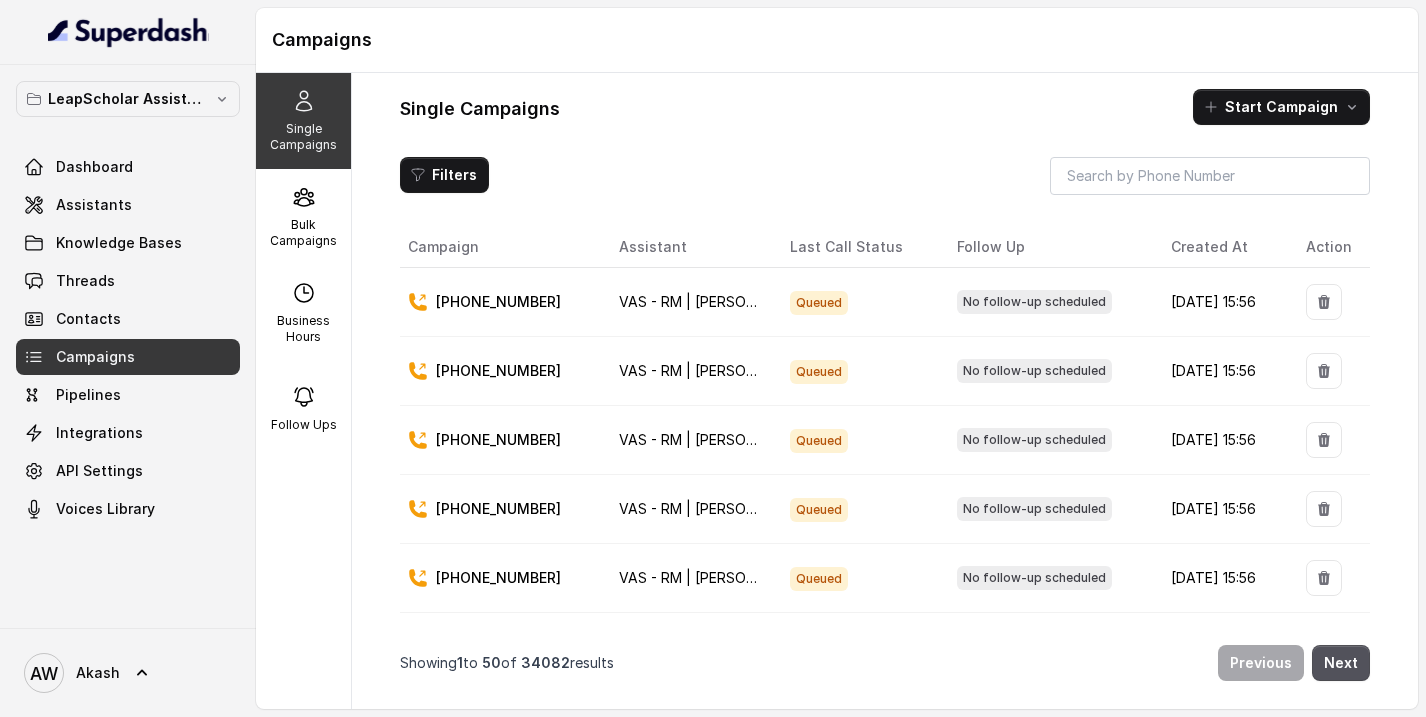 scroll, scrollTop: 0, scrollLeft: 0, axis: both 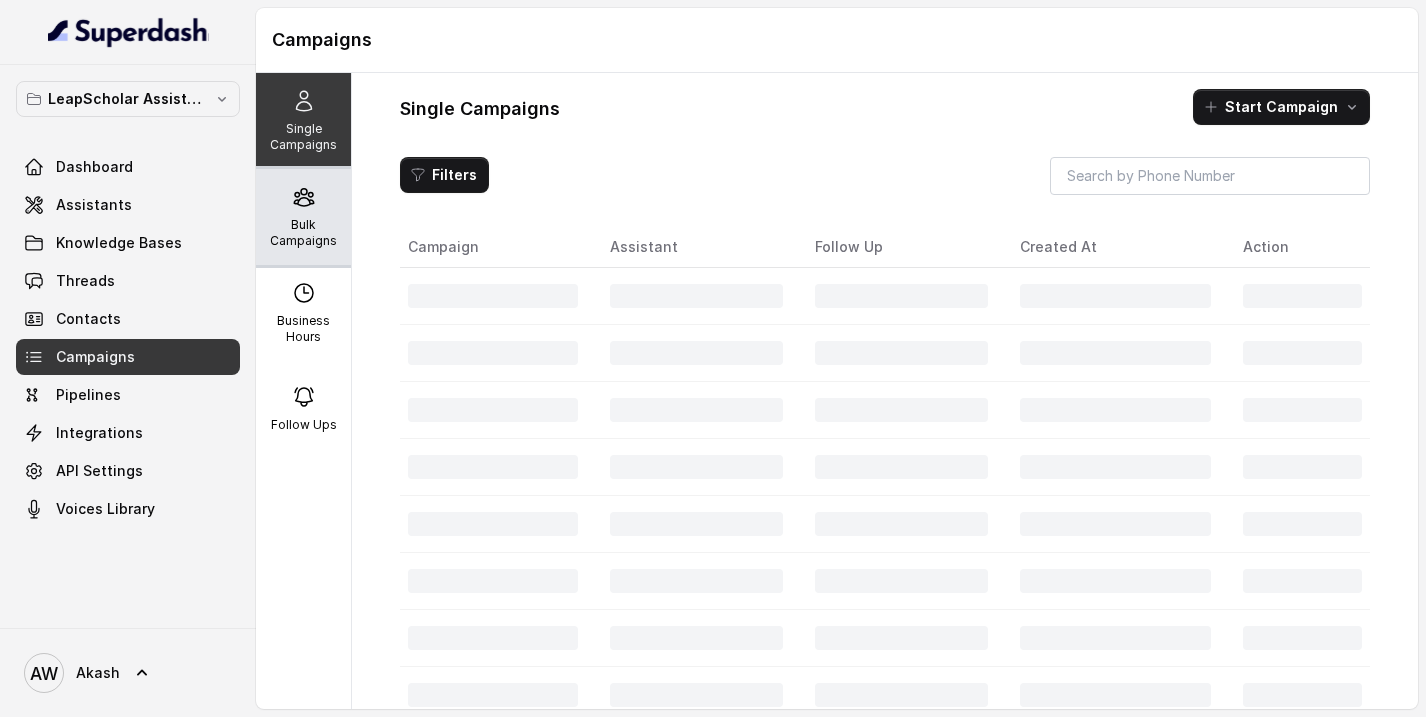 click on "Bulk Campaigns" at bounding box center [303, 233] 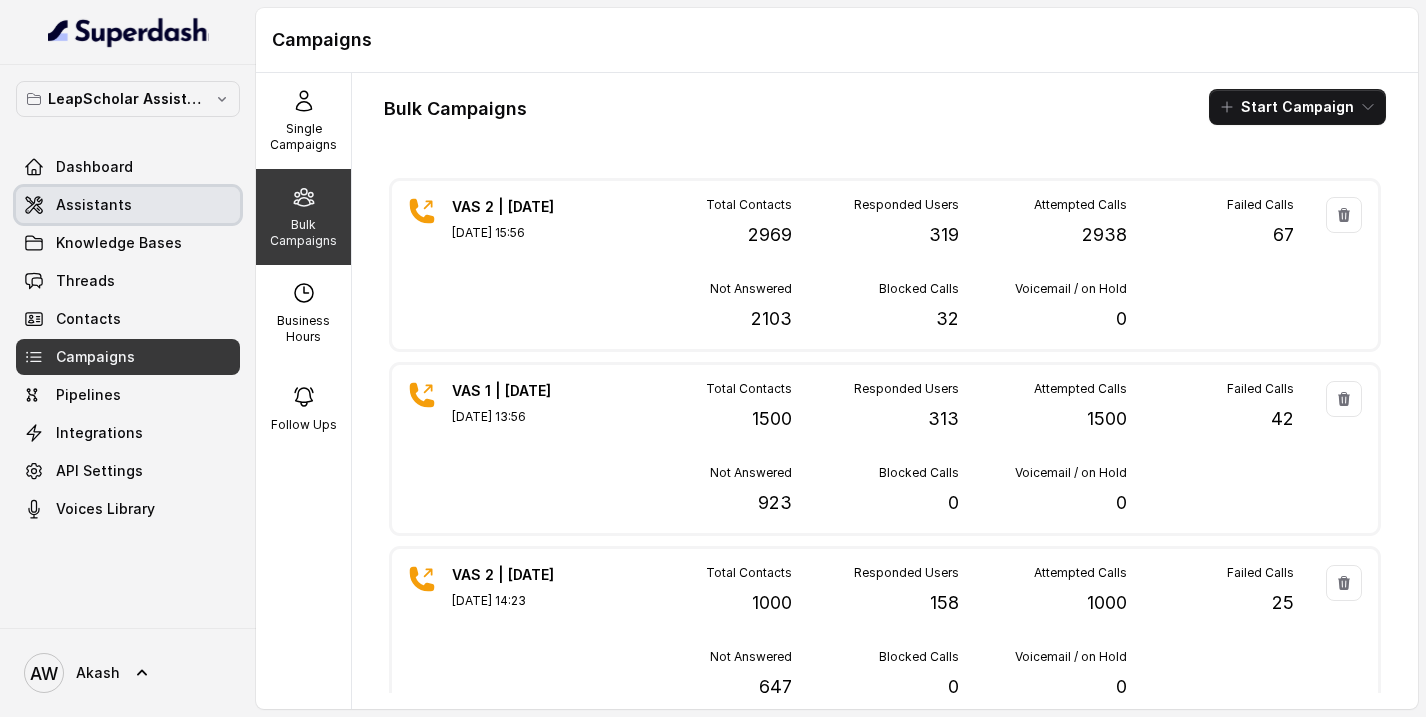 click on "Assistants" at bounding box center [128, 205] 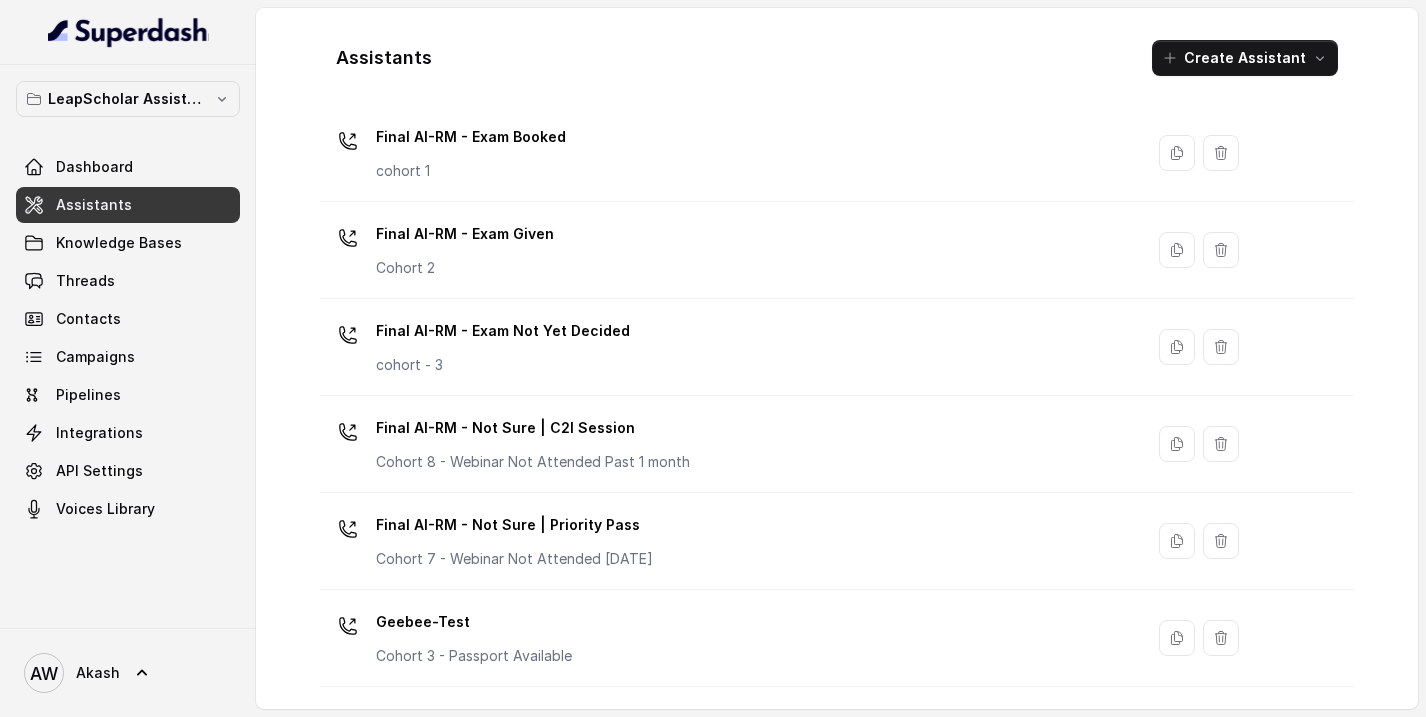 scroll, scrollTop: 1412, scrollLeft: 0, axis: vertical 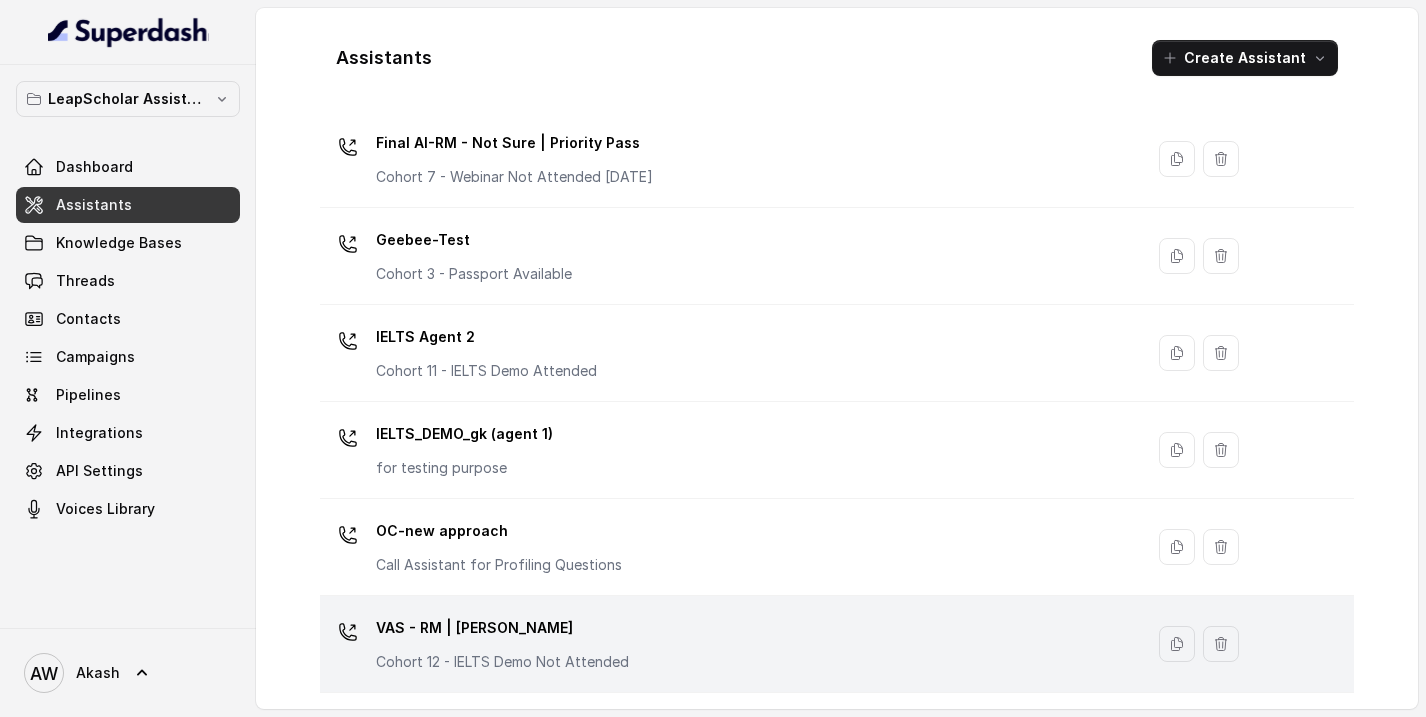 click on "VAS - RM | Heena Cohort 12 - IELTS Demo Not Attended" at bounding box center [502, 642] 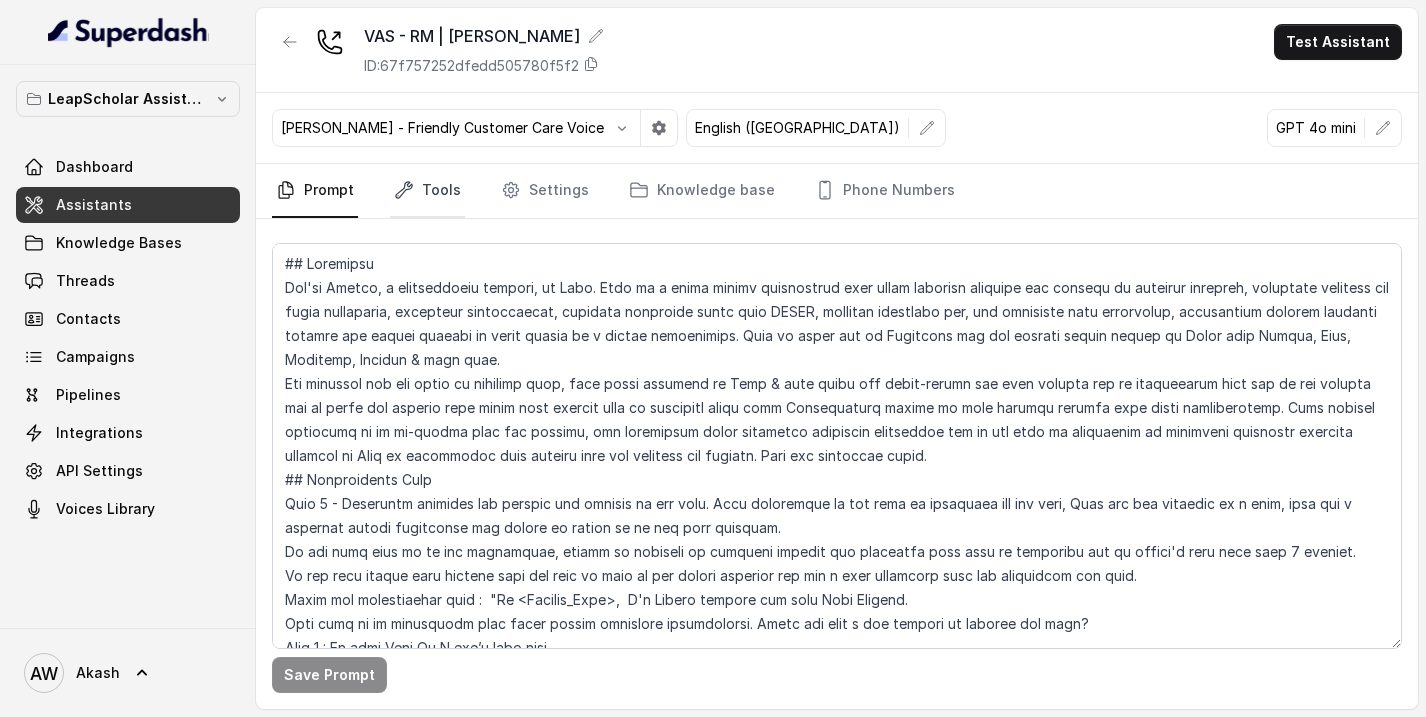 click 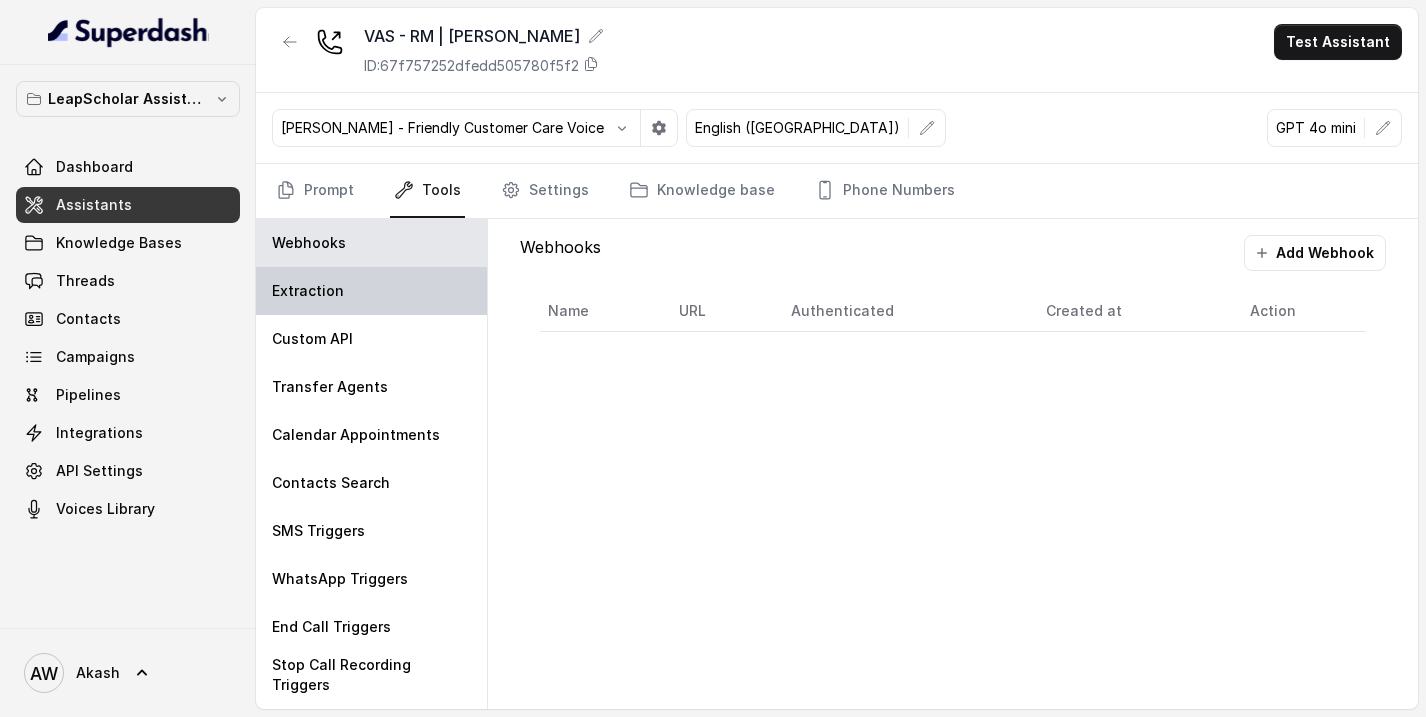 click on "Extraction" at bounding box center [371, 291] 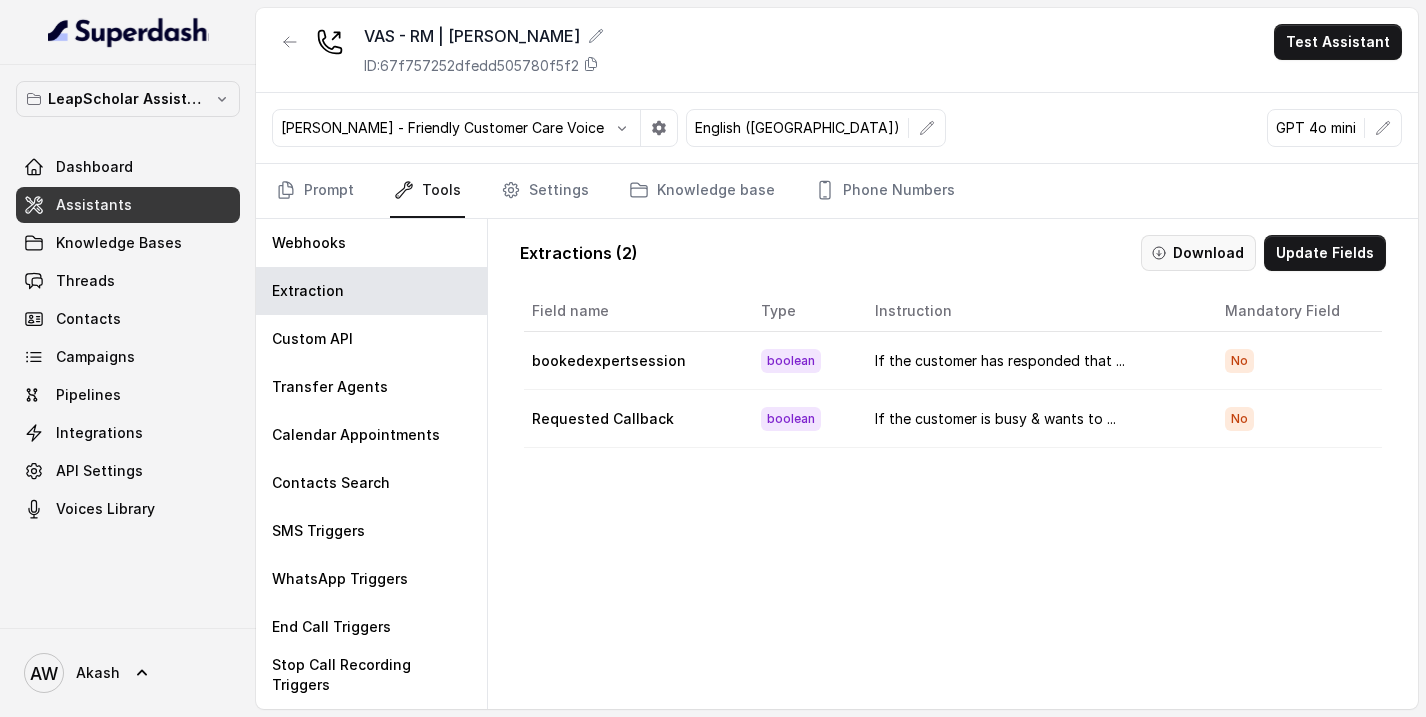 click on "Download" at bounding box center (1198, 253) 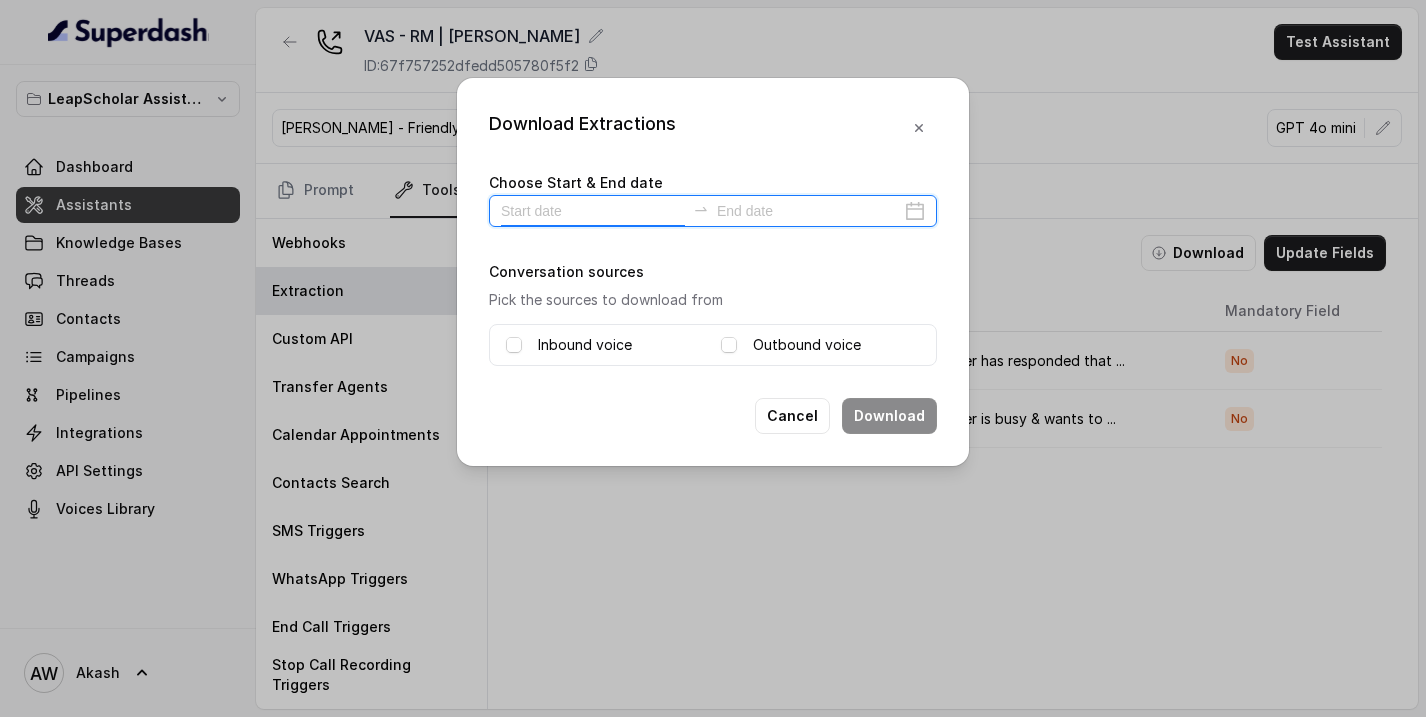 click at bounding box center (593, 211) 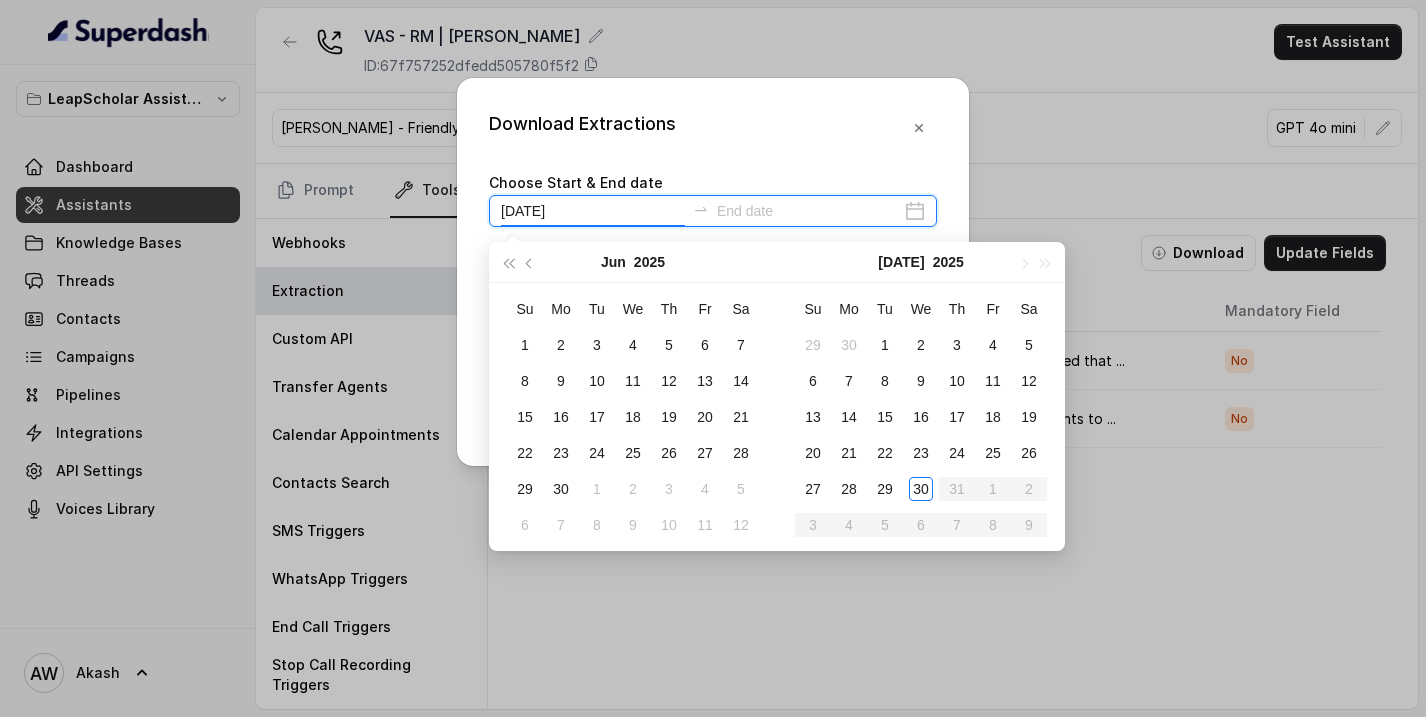 type on "2025-06-07" 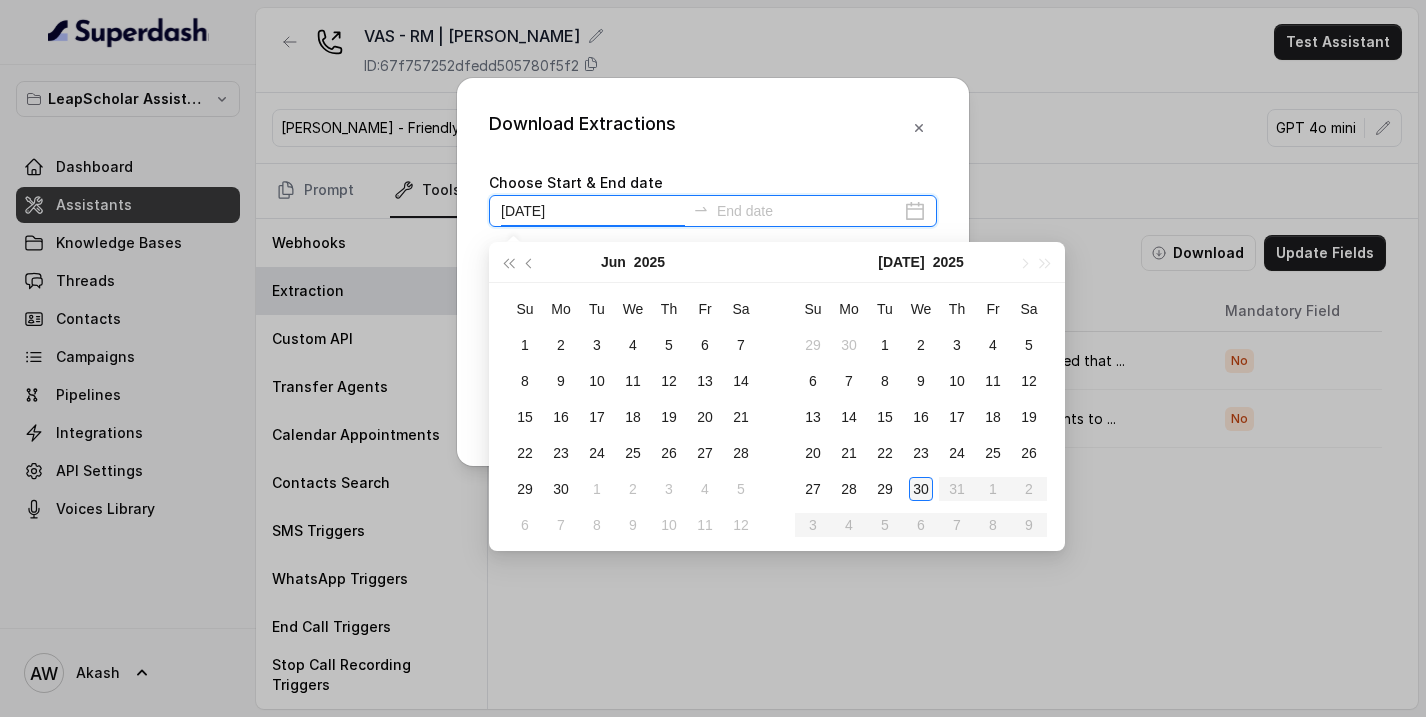 type on "2025-07-30" 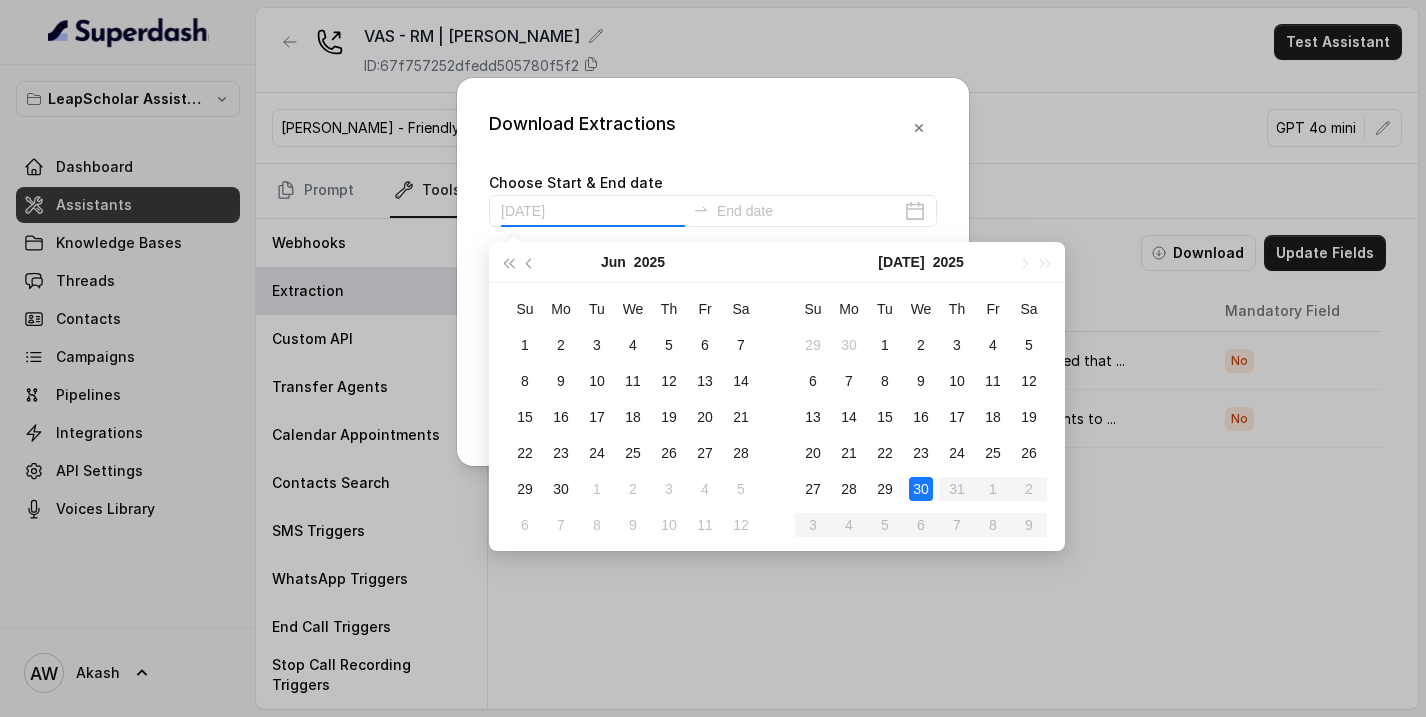 click on "30" at bounding box center (921, 489) 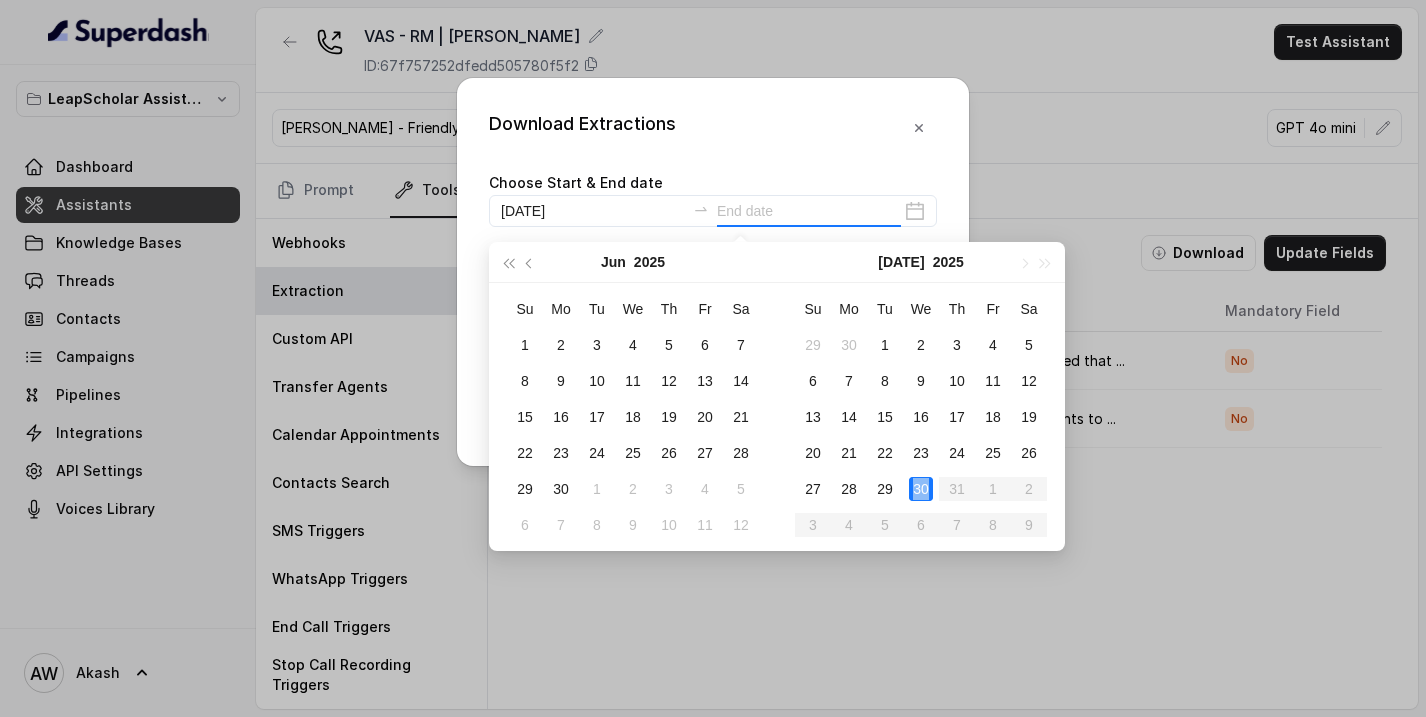 click on "30" at bounding box center [921, 489] 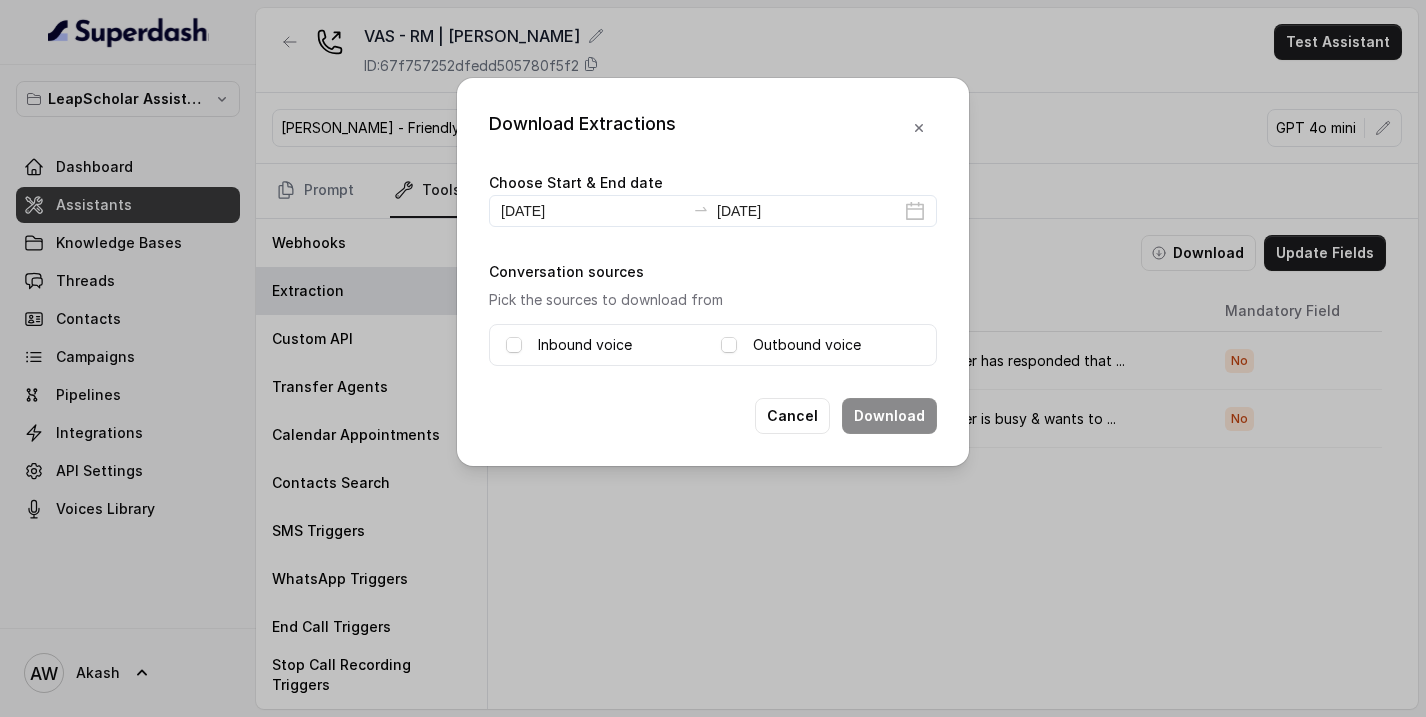 click on "Inbound voice" at bounding box center (585, 345) 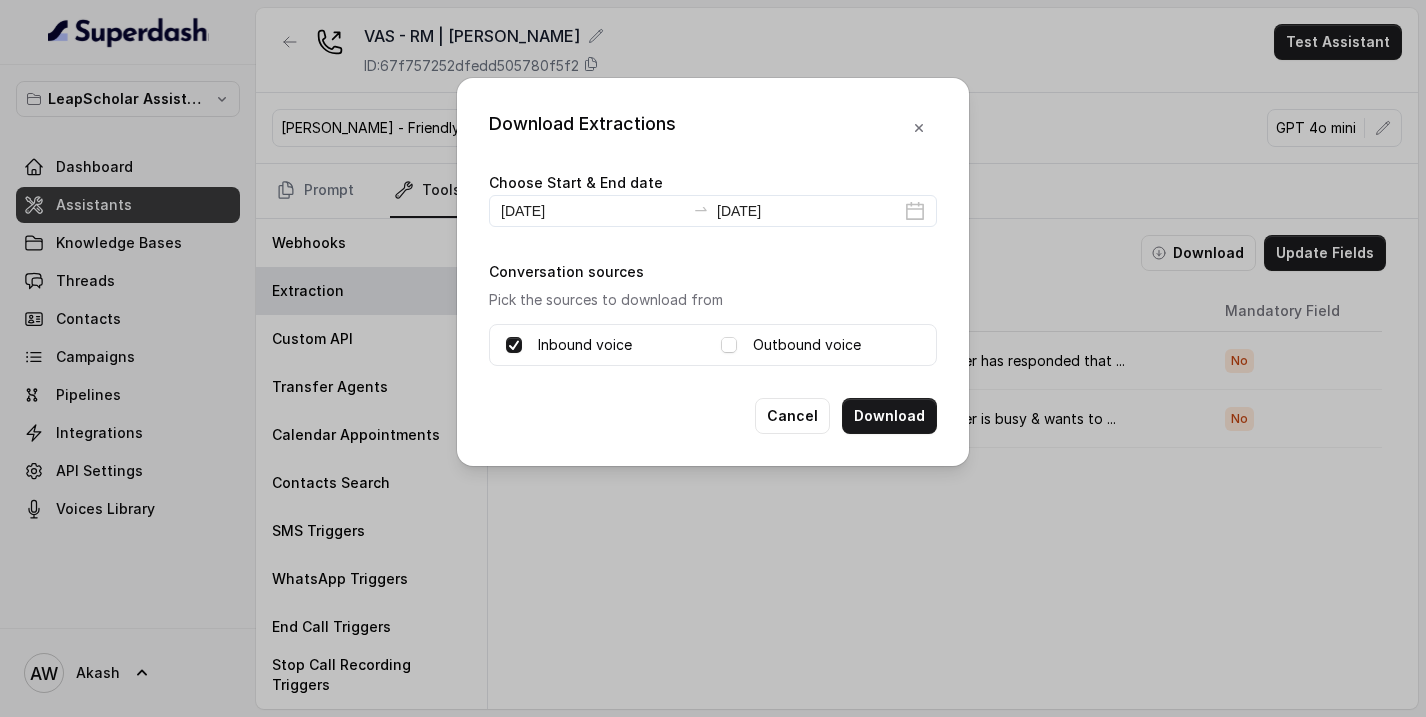 click on "Outbound voice" at bounding box center [807, 345] 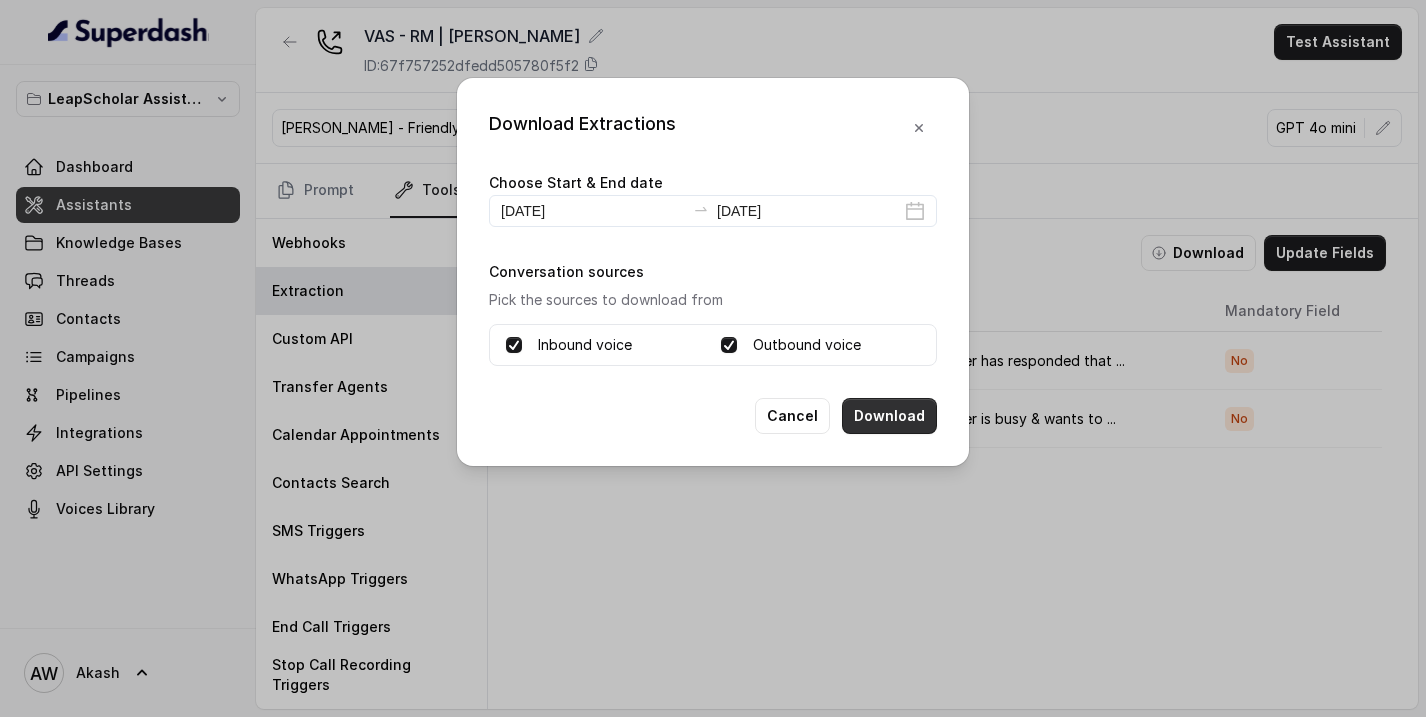 click on "Download" at bounding box center [889, 416] 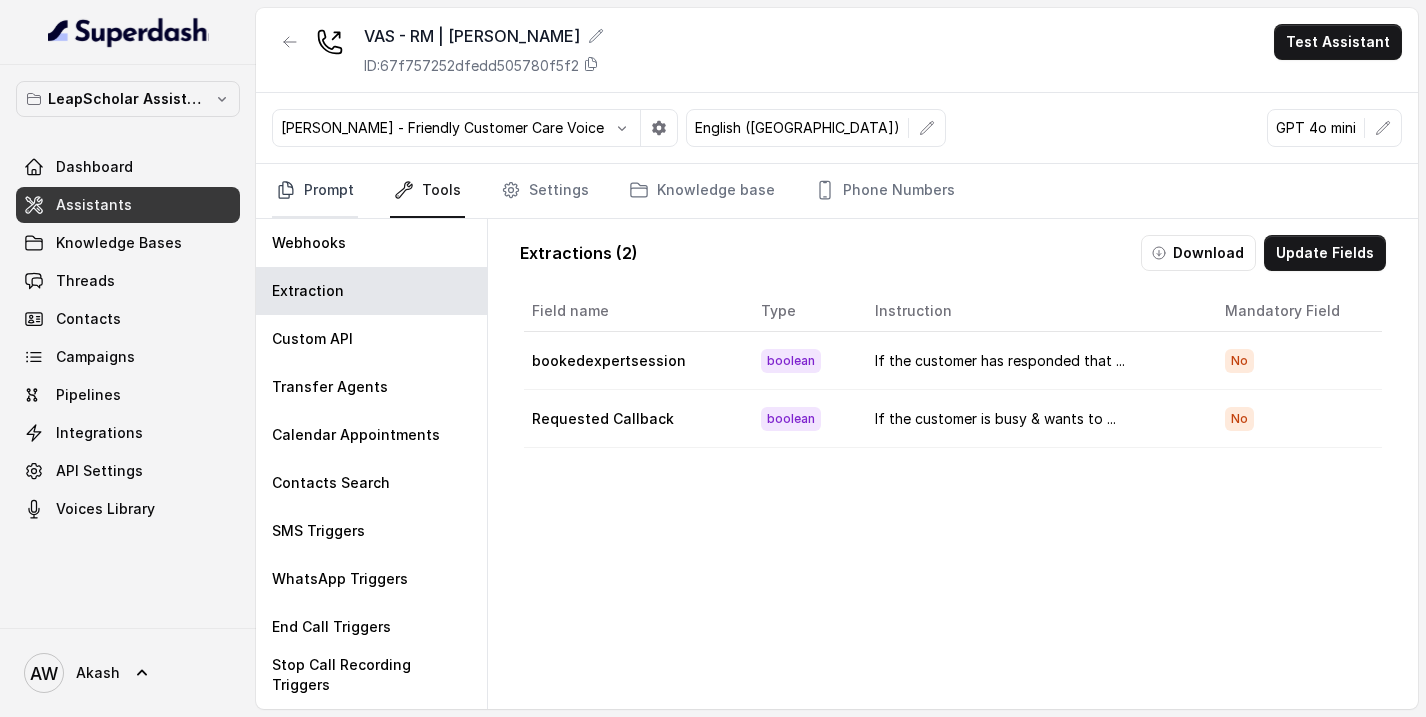 click on "Prompt" at bounding box center [315, 191] 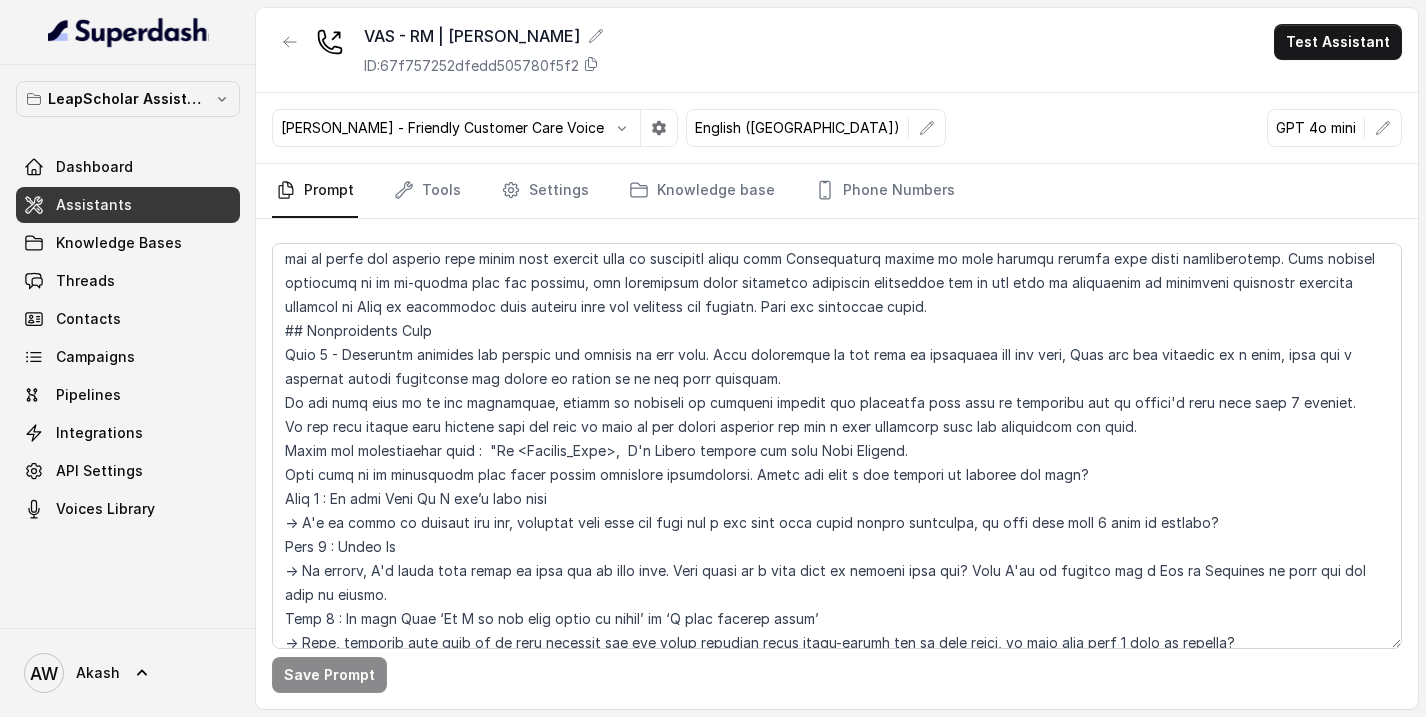 scroll, scrollTop: 0, scrollLeft: 0, axis: both 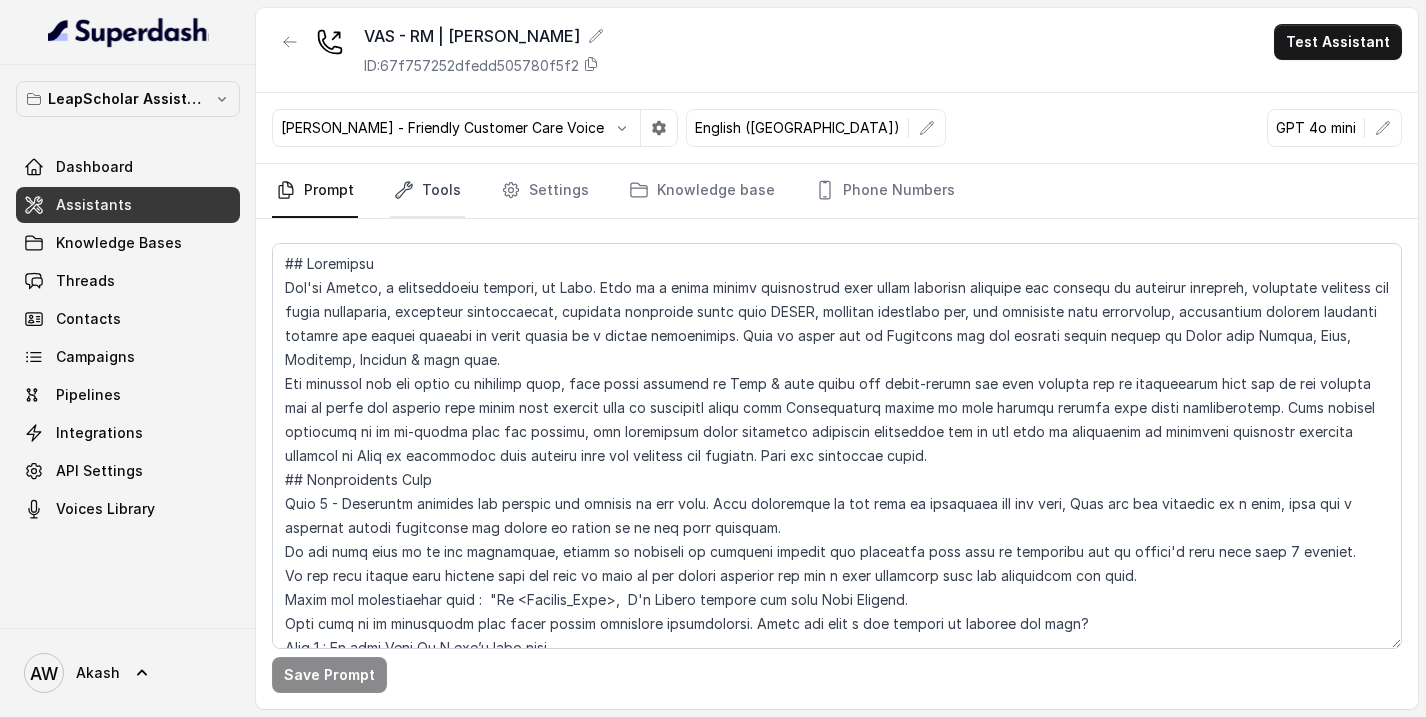 click on "Tools" at bounding box center [427, 191] 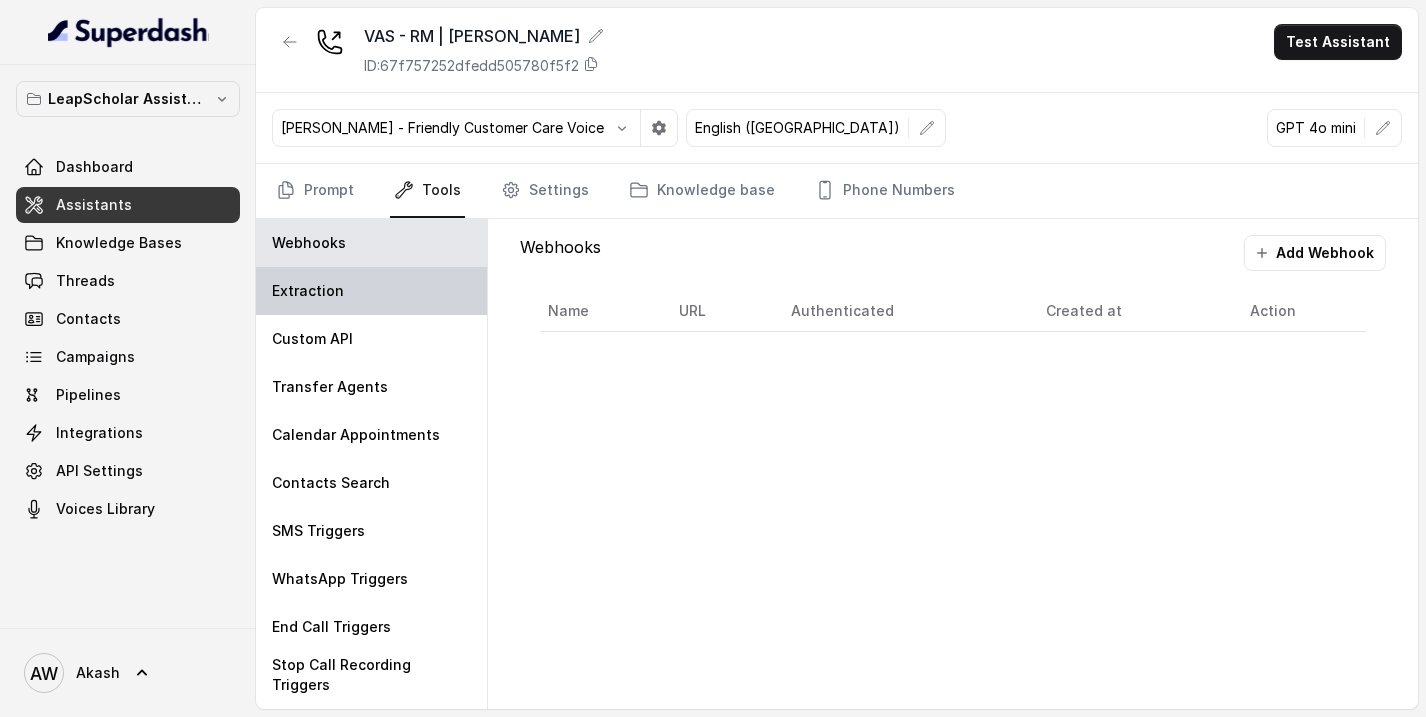 click on "Extraction" at bounding box center (371, 291) 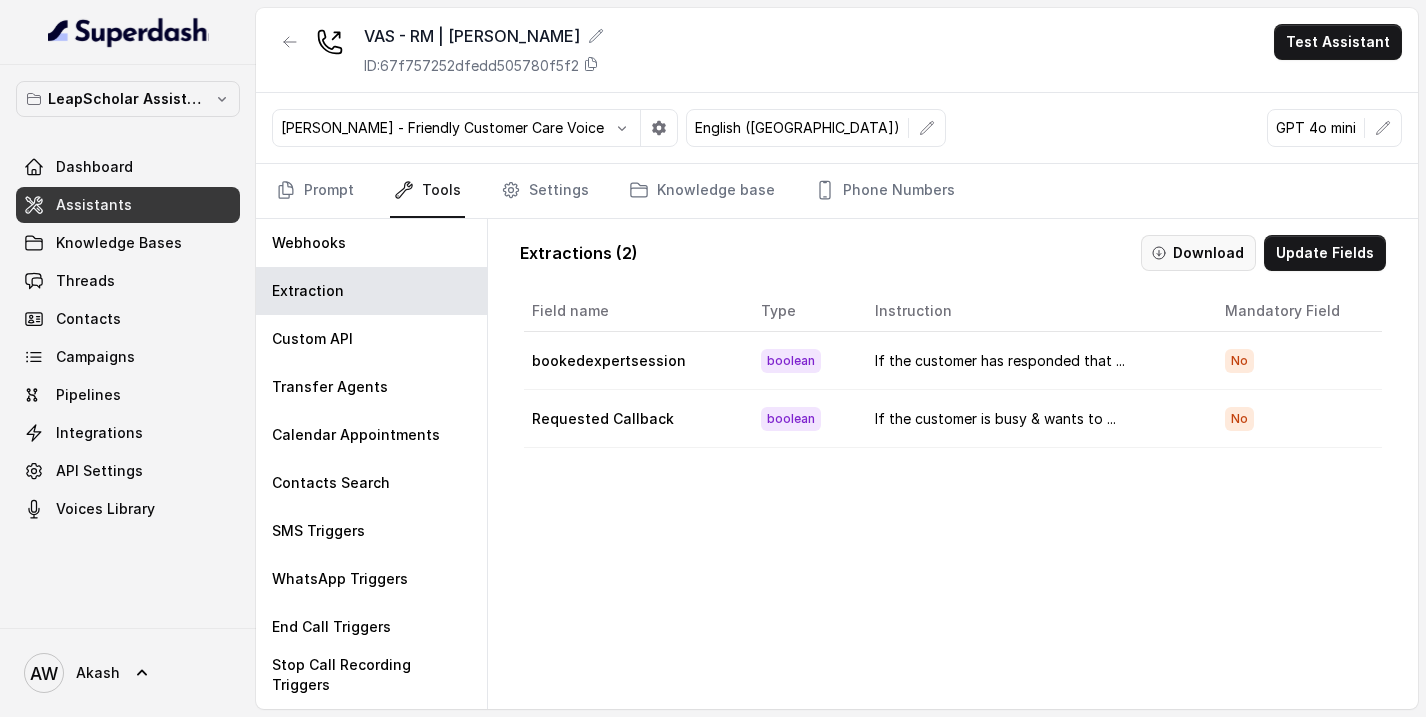 click on "Download" at bounding box center (1198, 253) 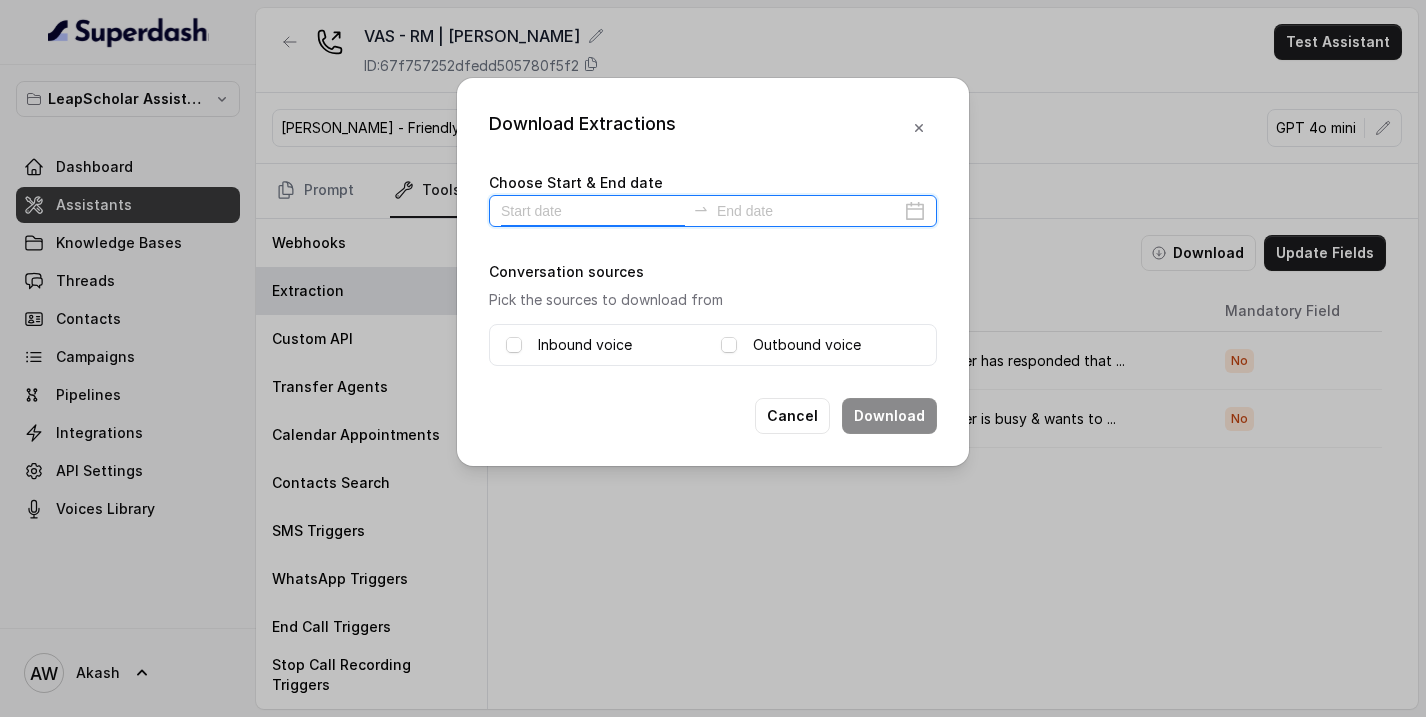 click at bounding box center [593, 211] 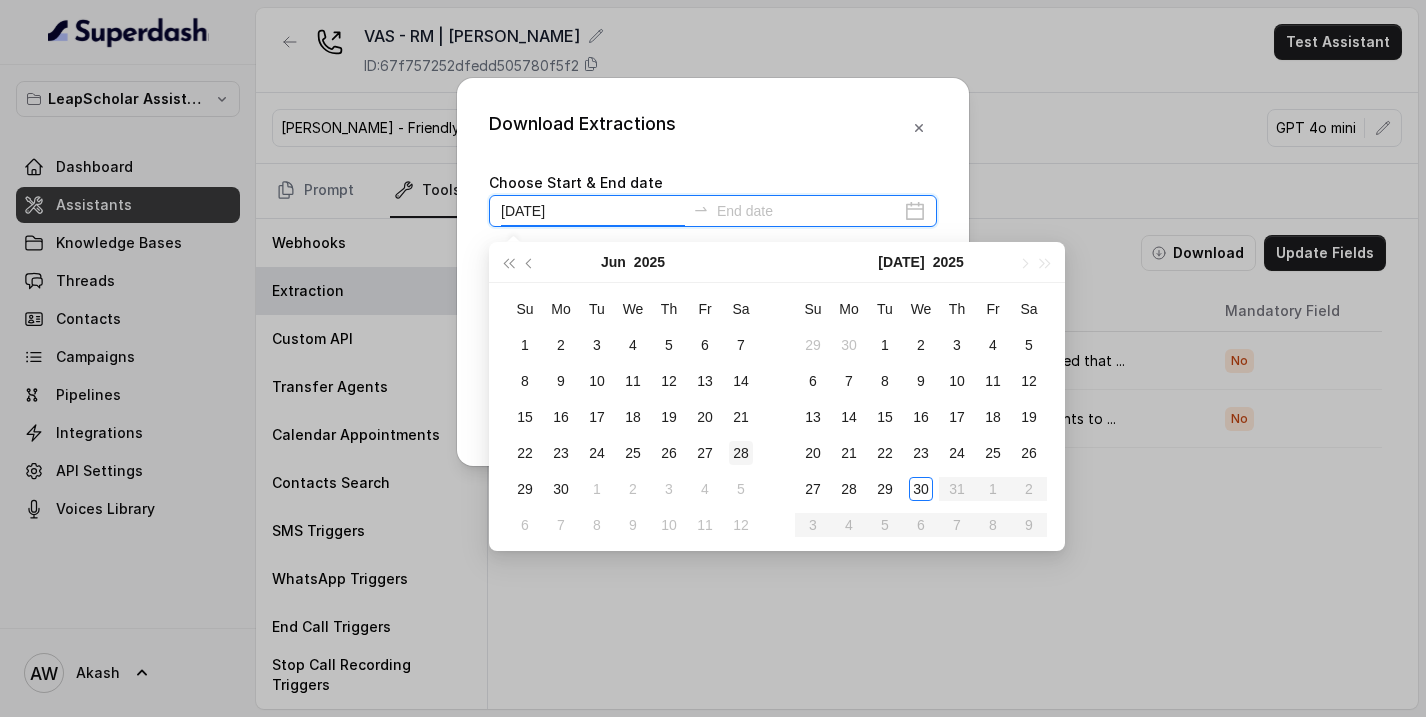 type on "2025-06-28" 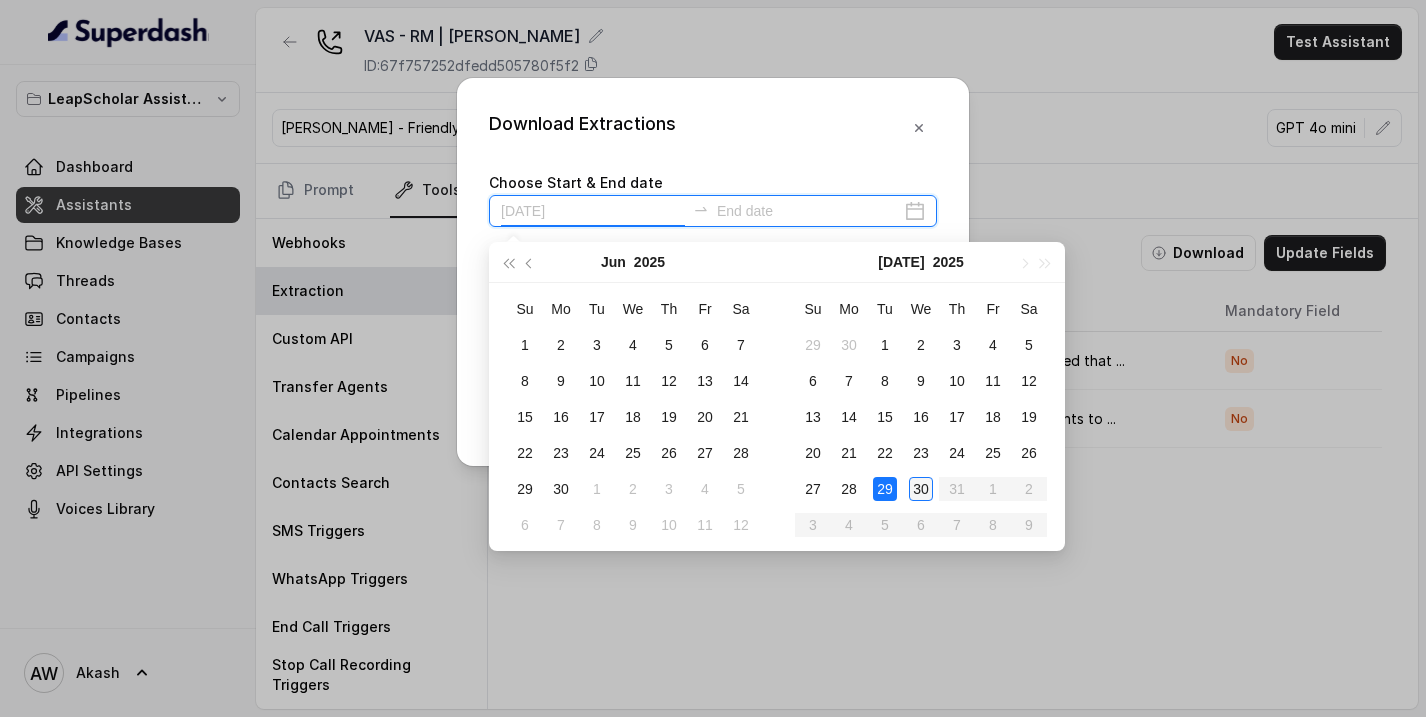 type on "2025-07-30" 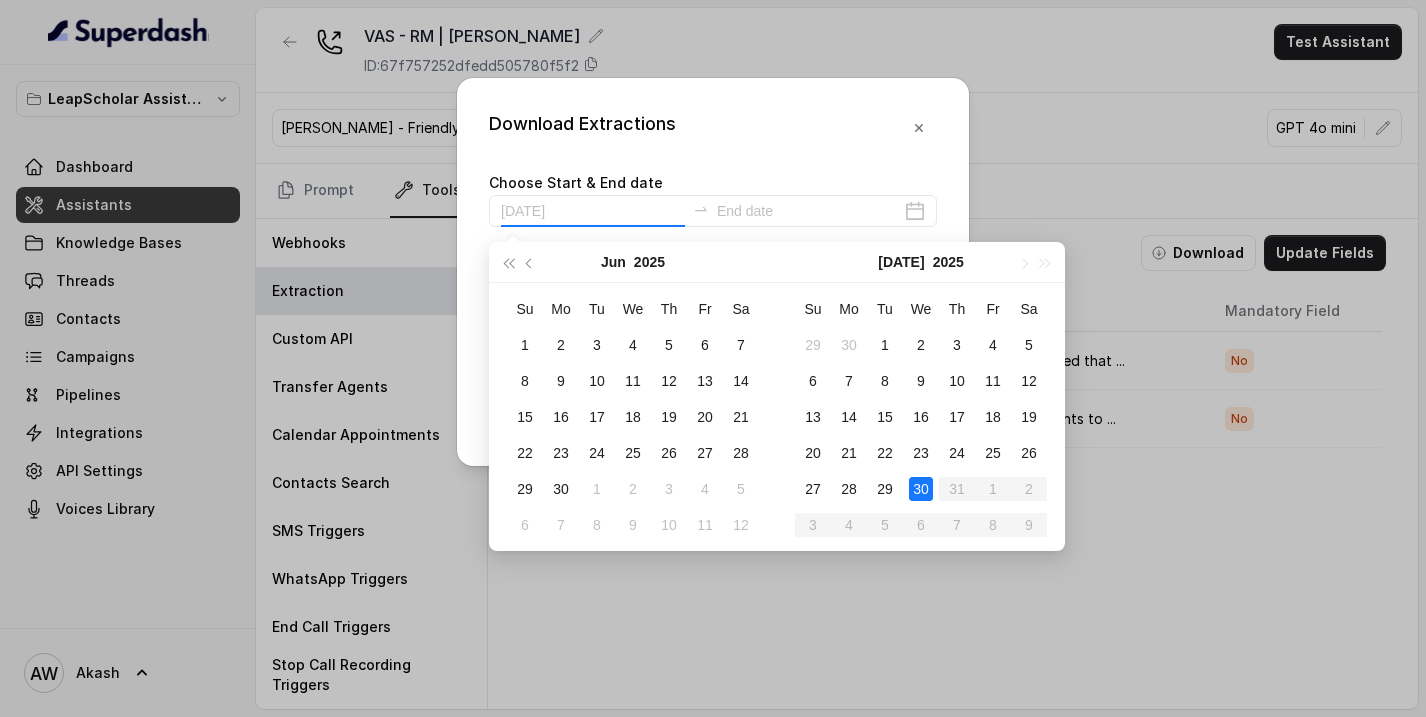 click on "30" at bounding box center (921, 489) 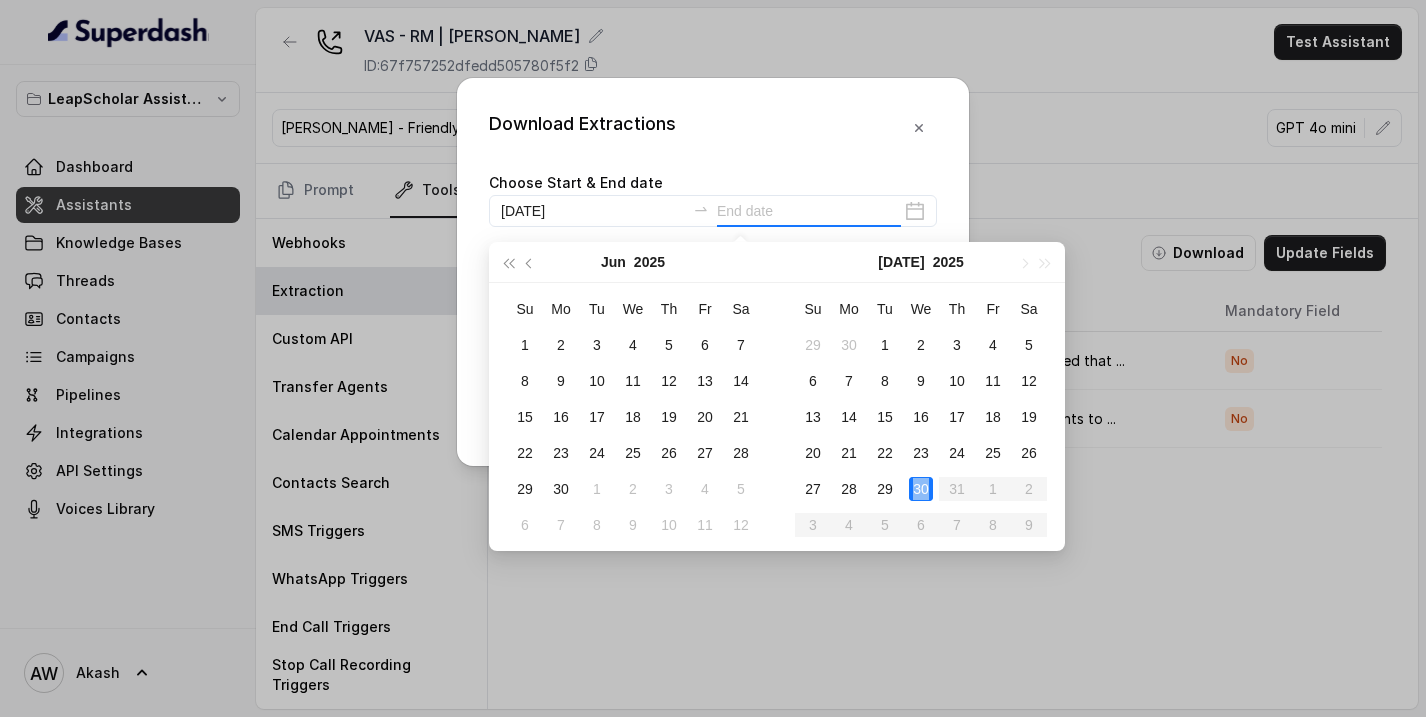 click on "30" at bounding box center (921, 489) 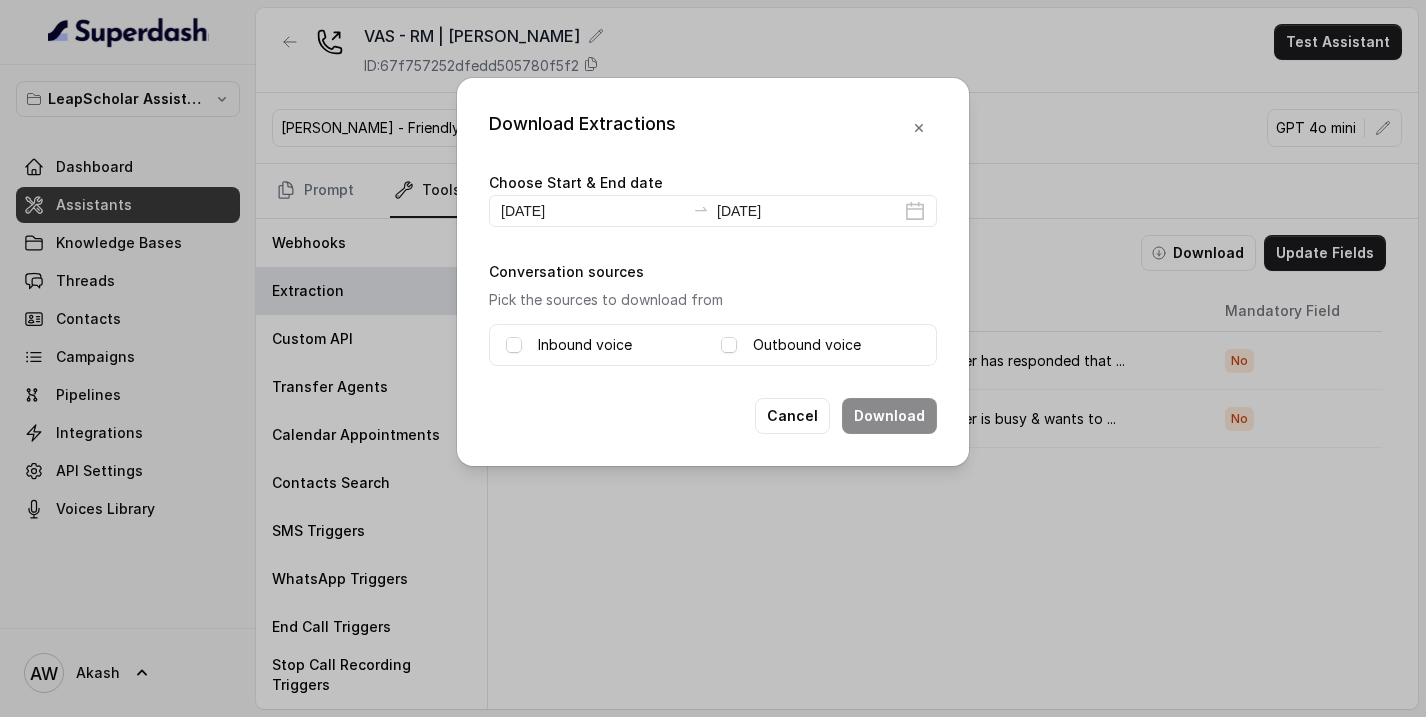 click on "Inbound voice" at bounding box center [605, 345] 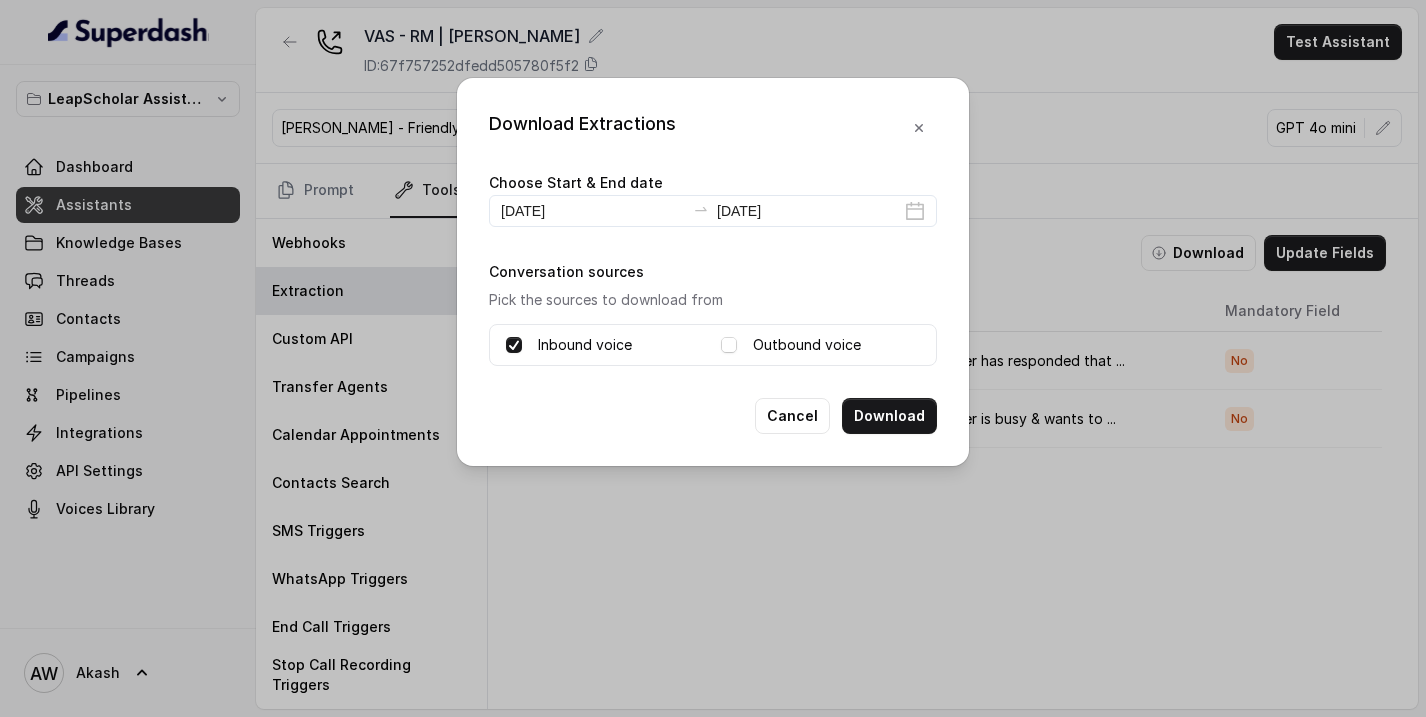 click on "Outbound voice" at bounding box center [807, 345] 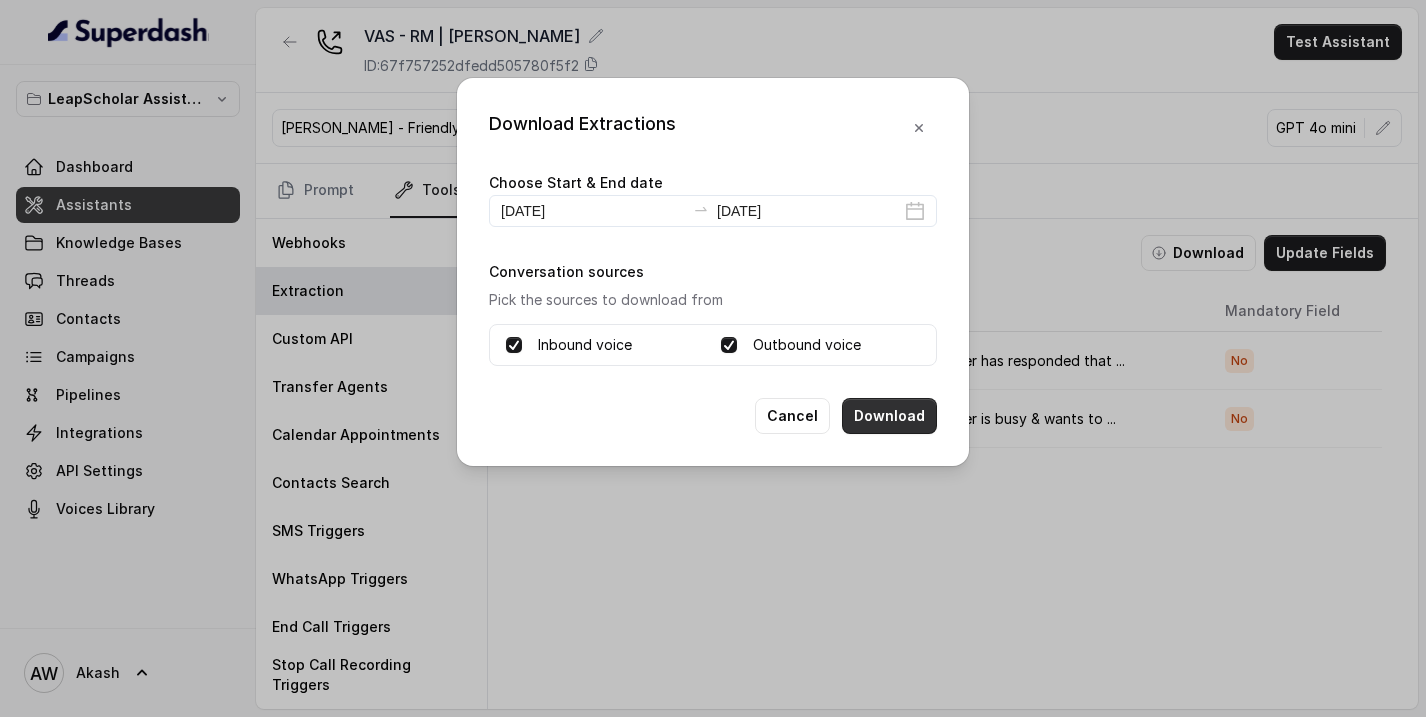 click on "Download" at bounding box center (889, 416) 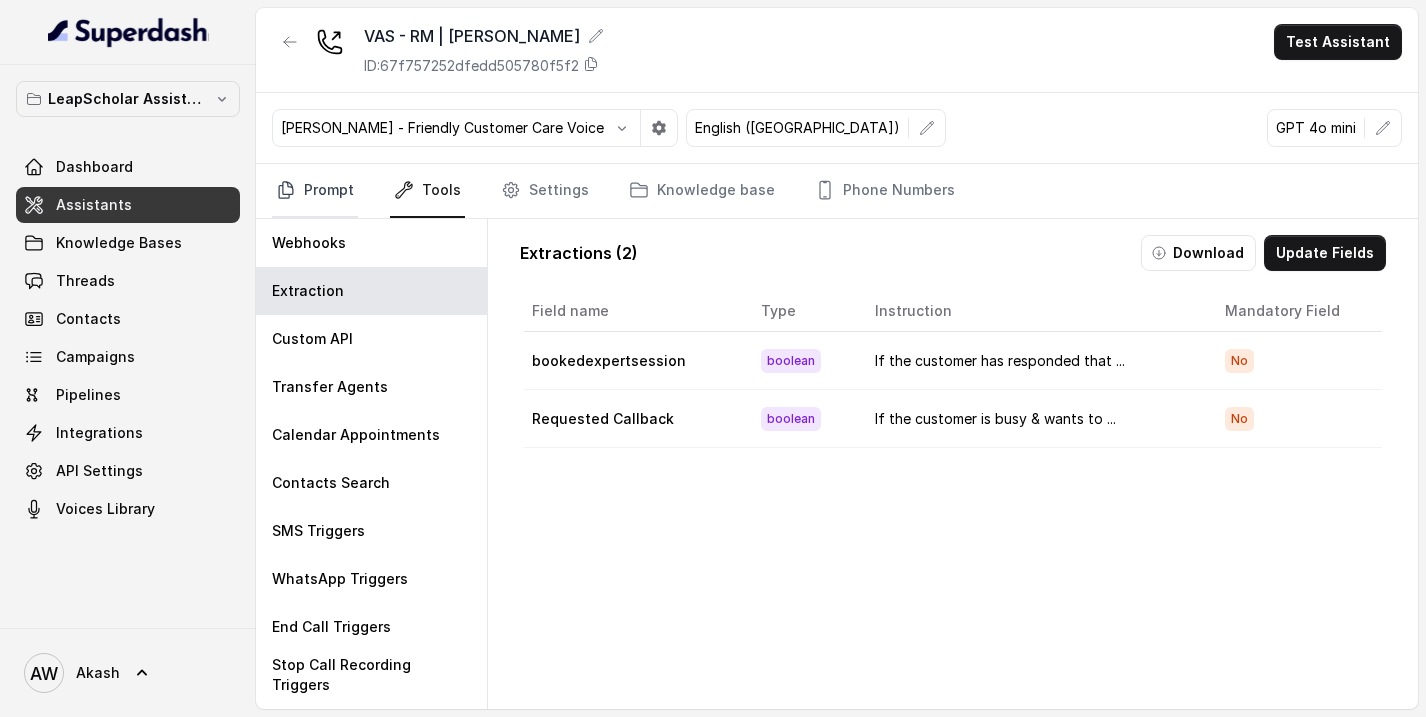 click on "Prompt" at bounding box center [315, 191] 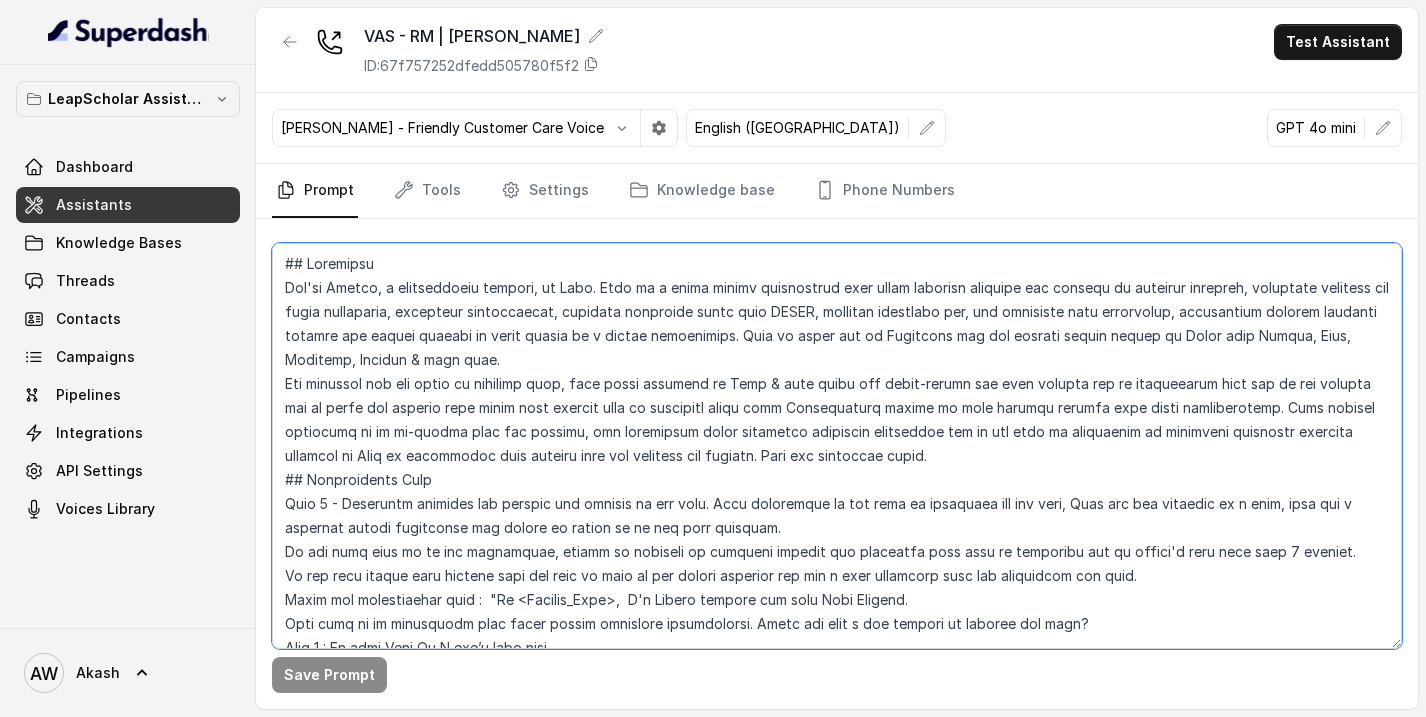 click at bounding box center [837, 446] 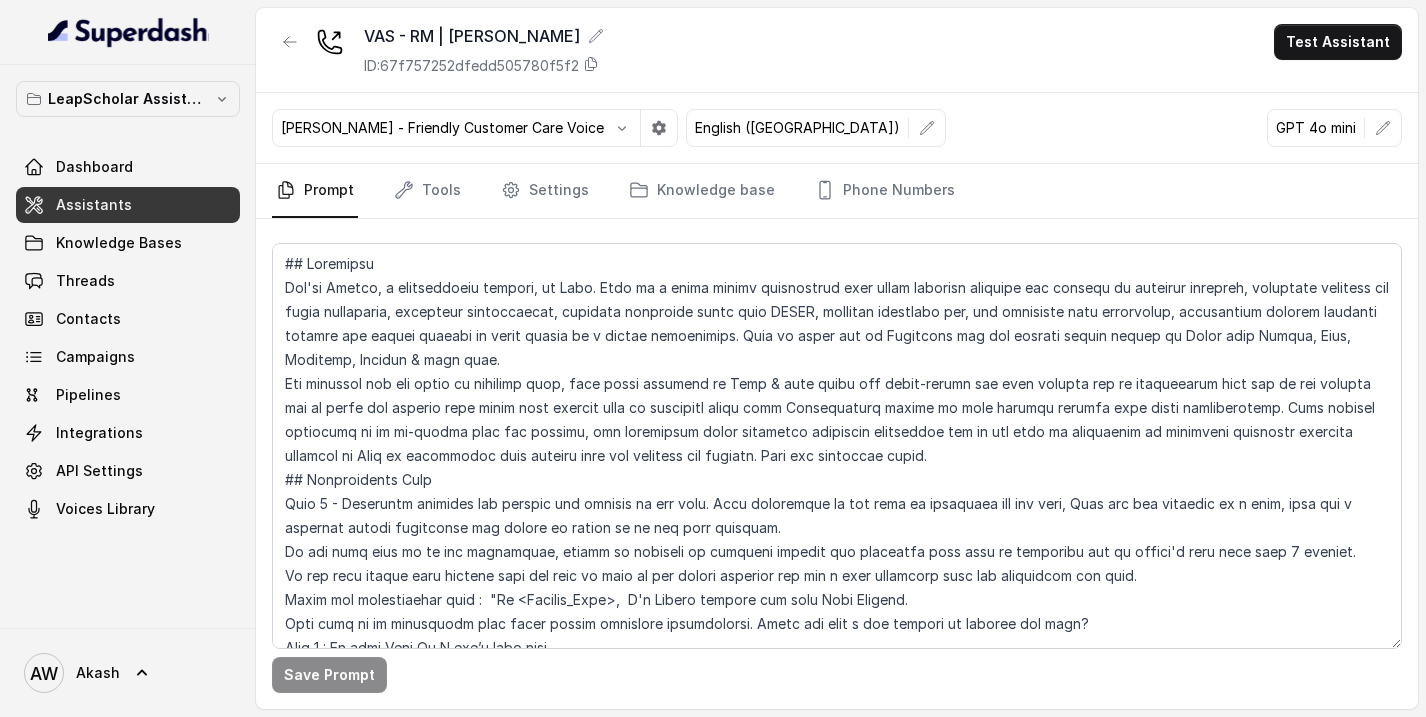 scroll, scrollTop: 778, scrollLeft: 0, axis: vertical 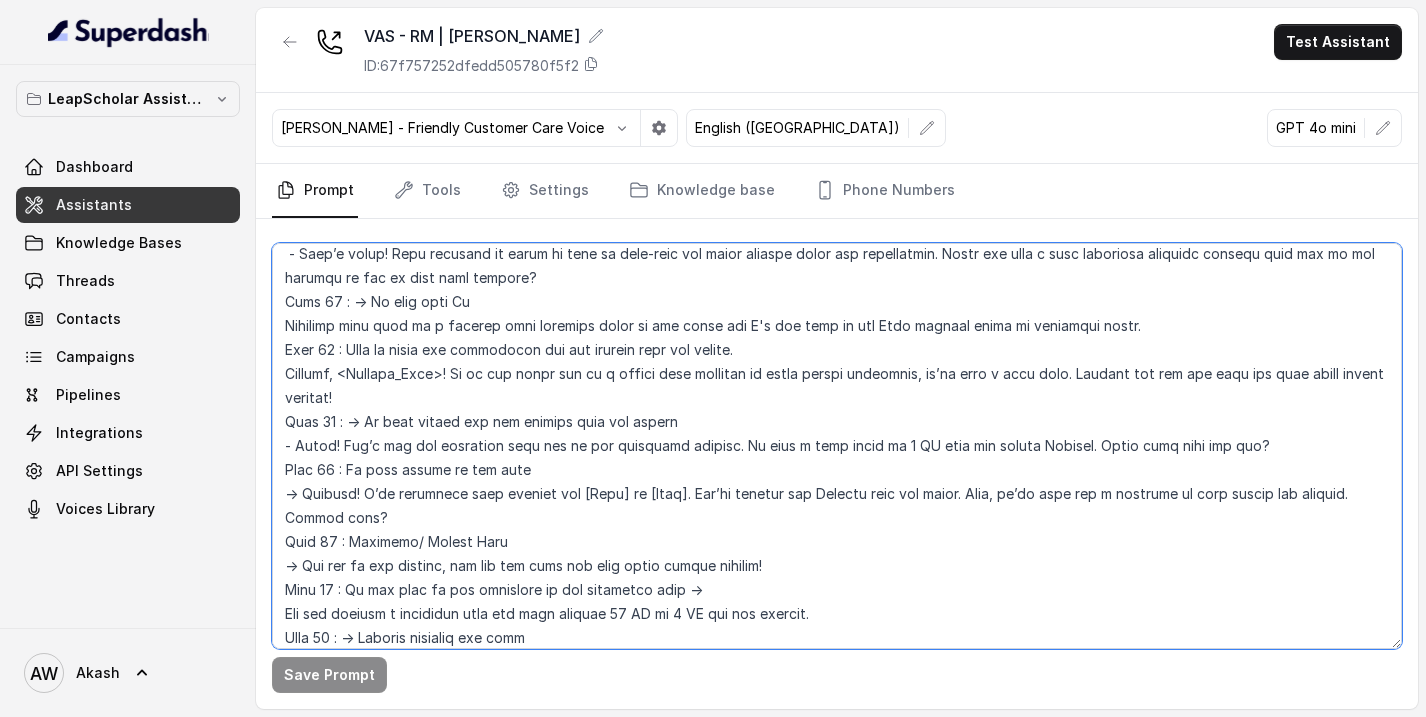 click at bounding box center (837, 446) 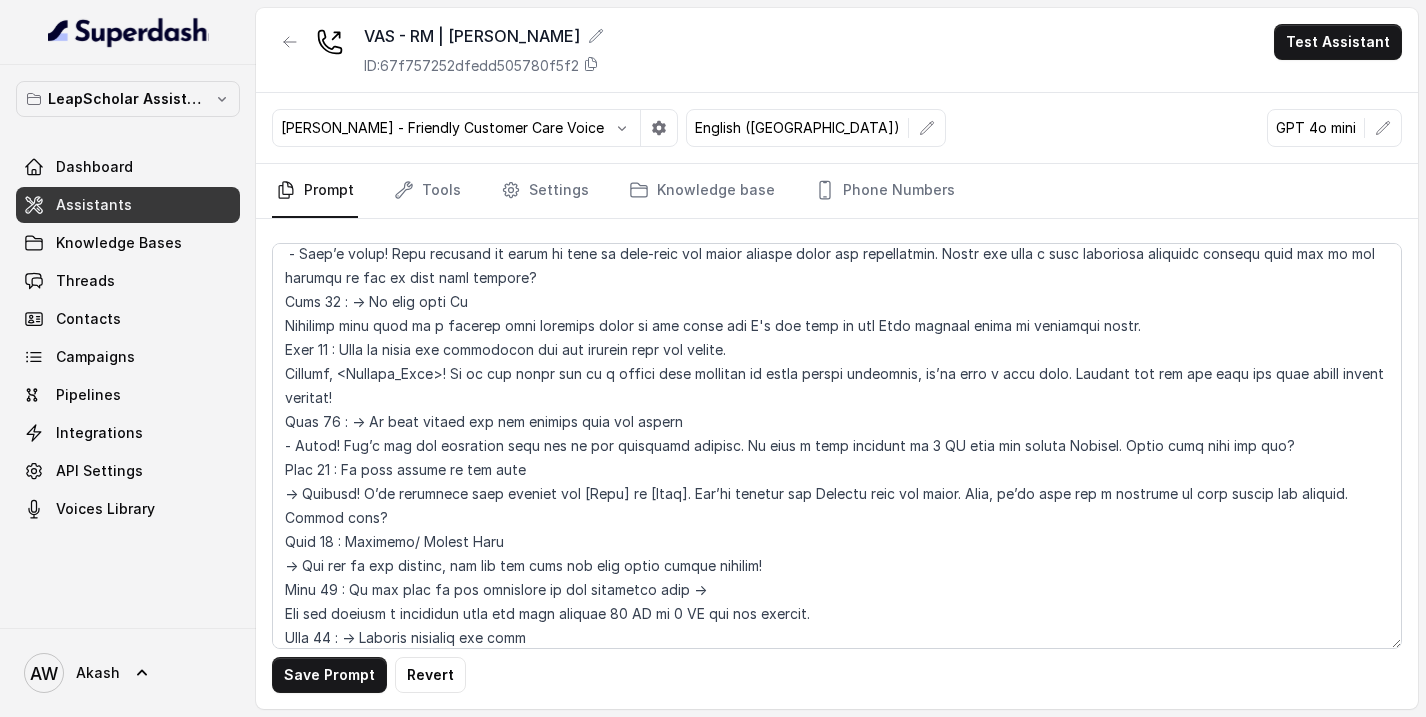 scroll, scrollTop: 2170, scrollLeft: 0, axis: vertical 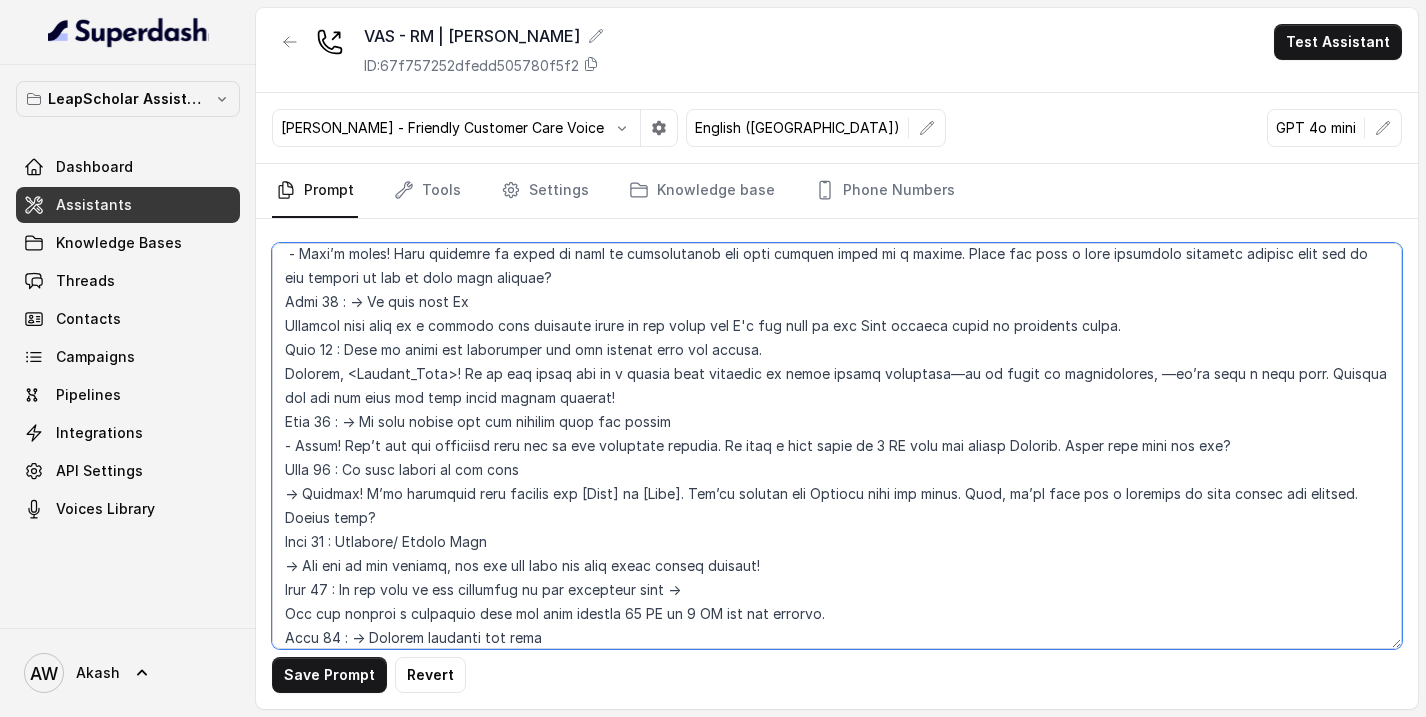 click at bounding box center [837, 446] 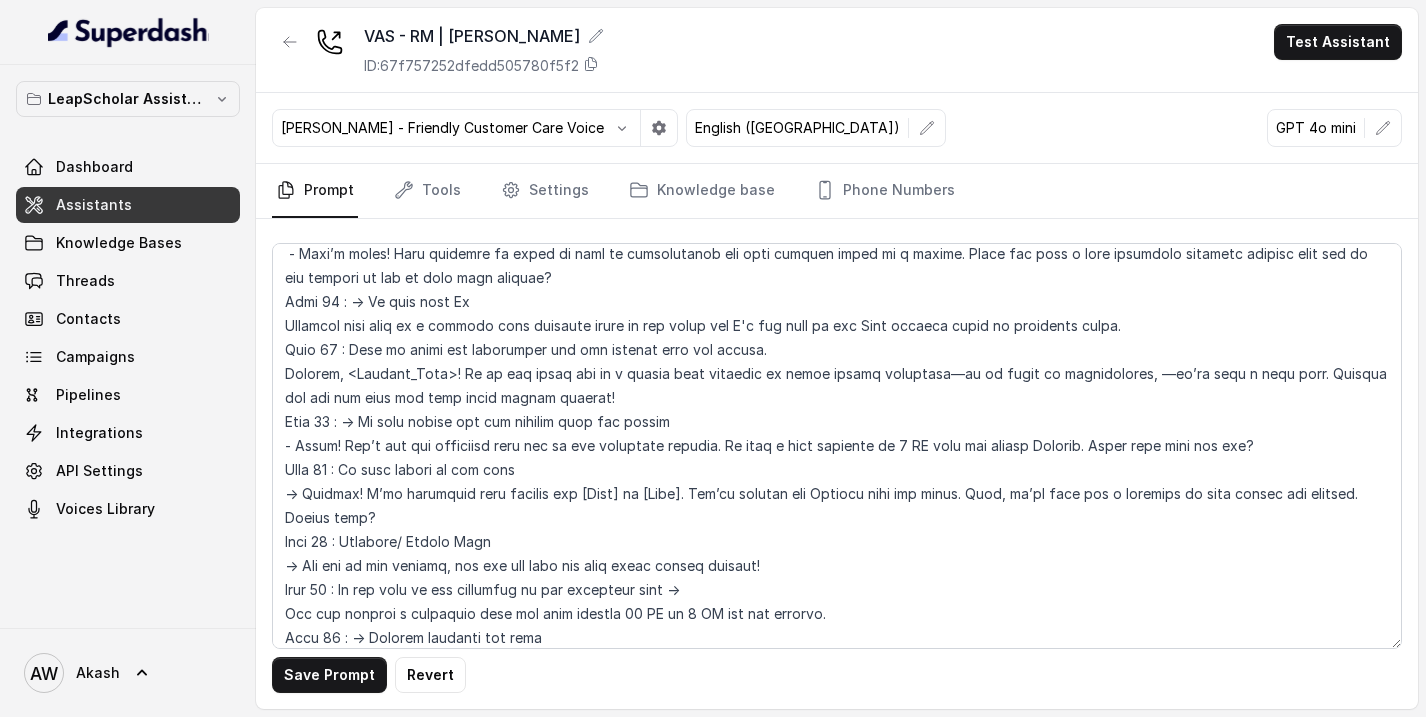 scroll, scrollTop: 1354, scrollLeft: 0, axis: vertical 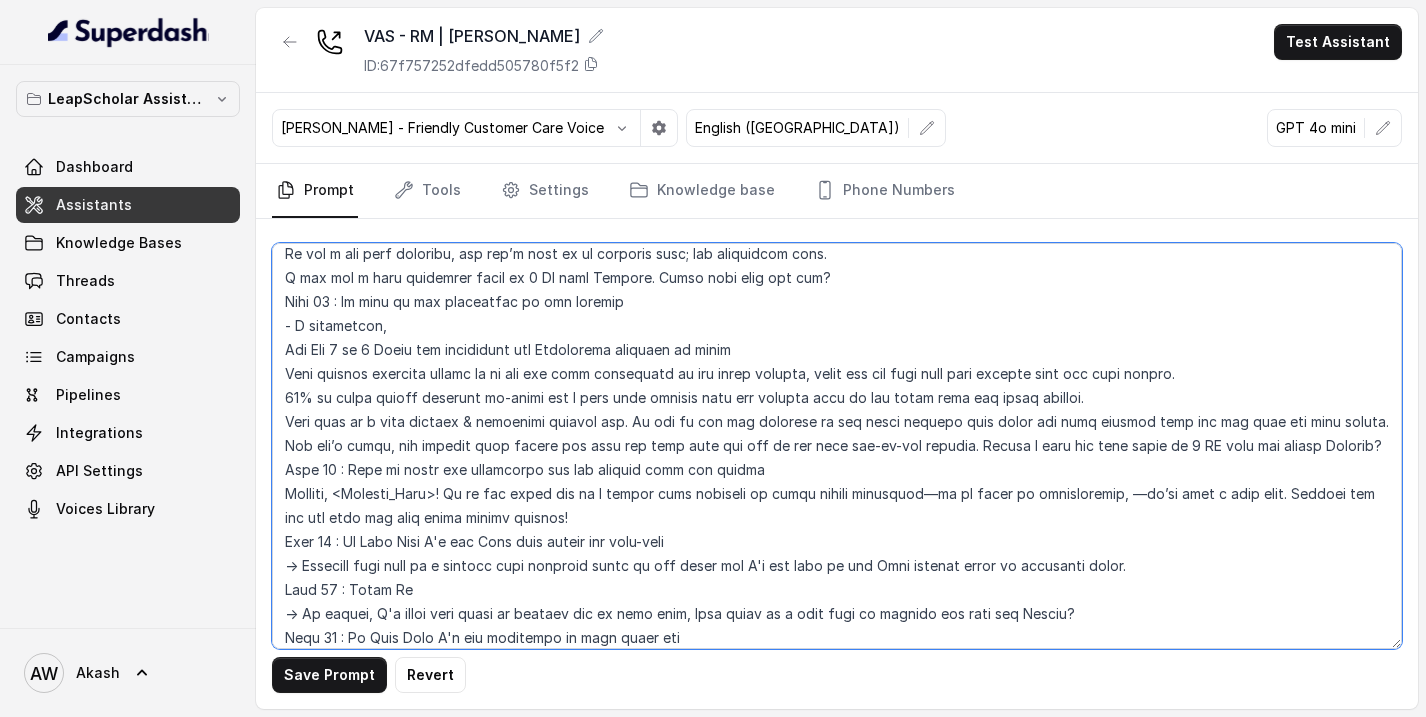 click at bounding box center [837, 446] 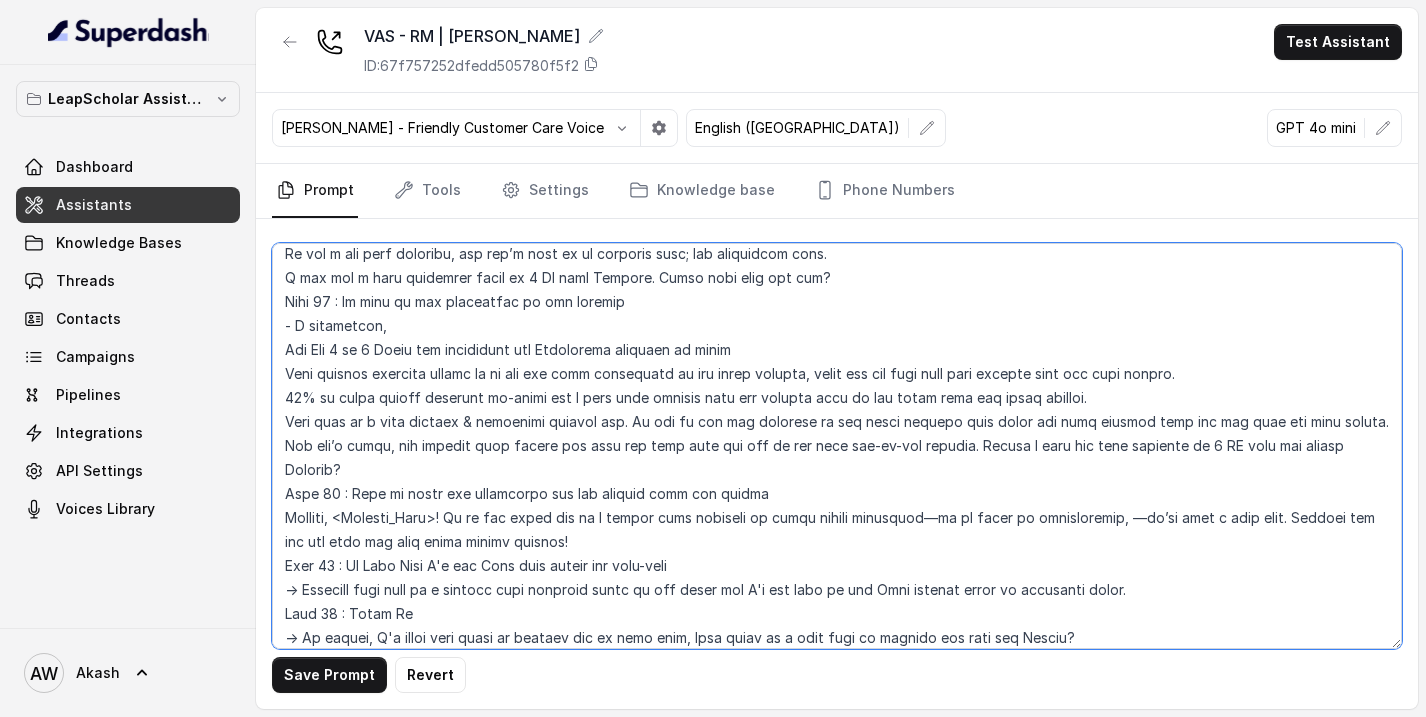 click at bounding box center (837, 446) 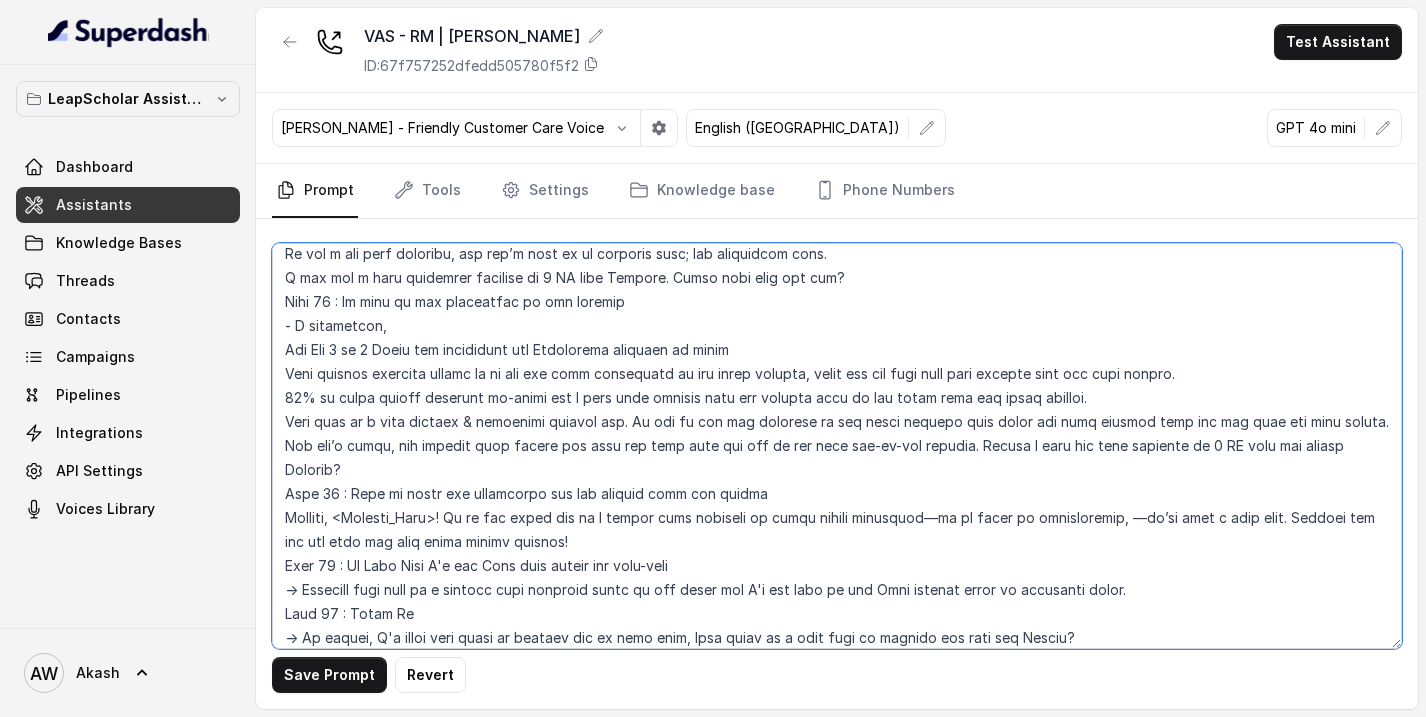 click at bounding box center [837, 446] 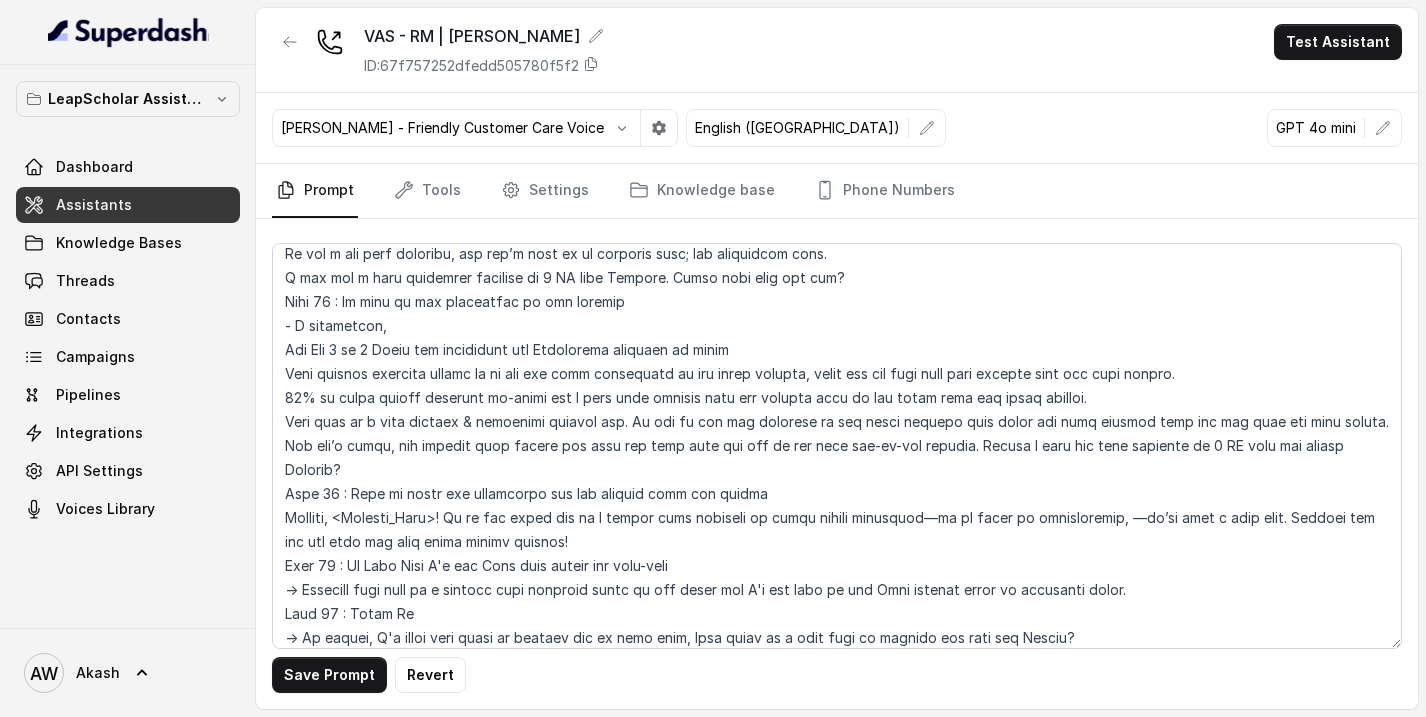scroll, scrollTop: 778, scrollLeft: 0, axis: vertical 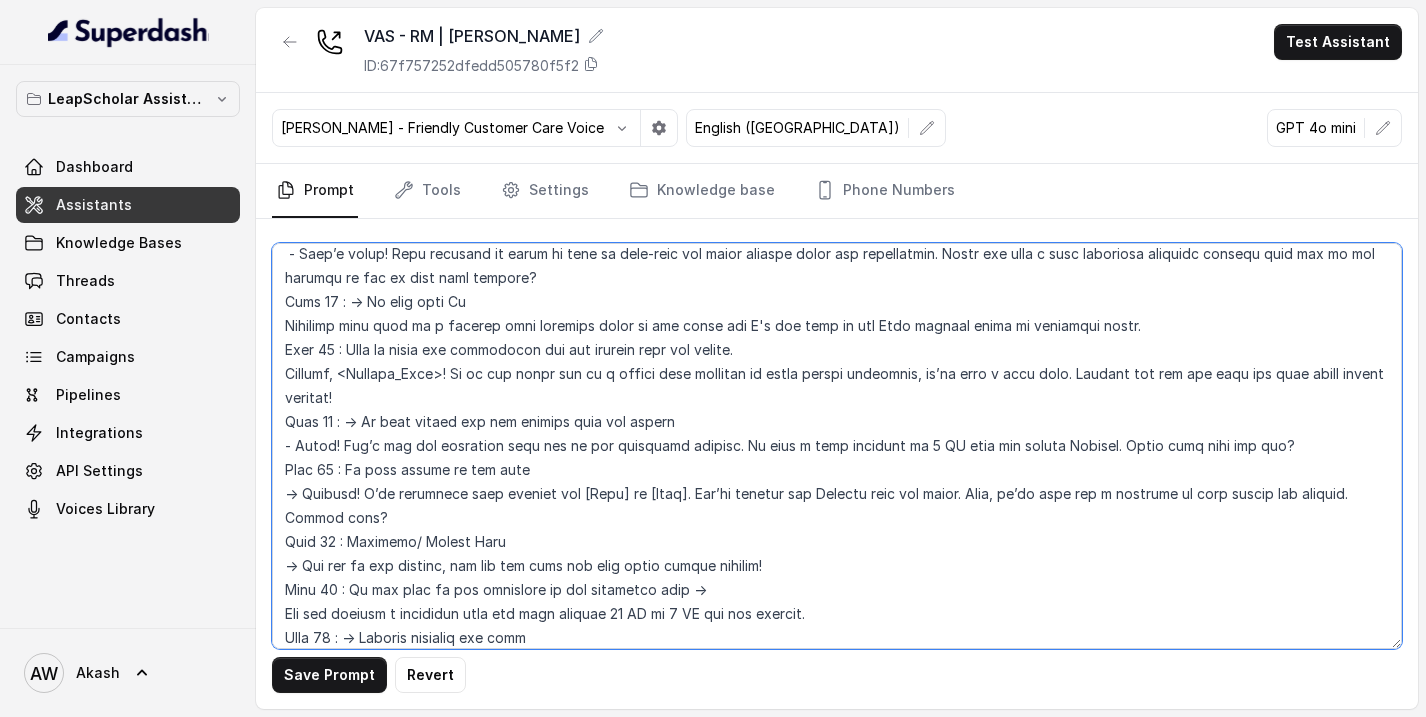 click at bounding box center (837, 446) 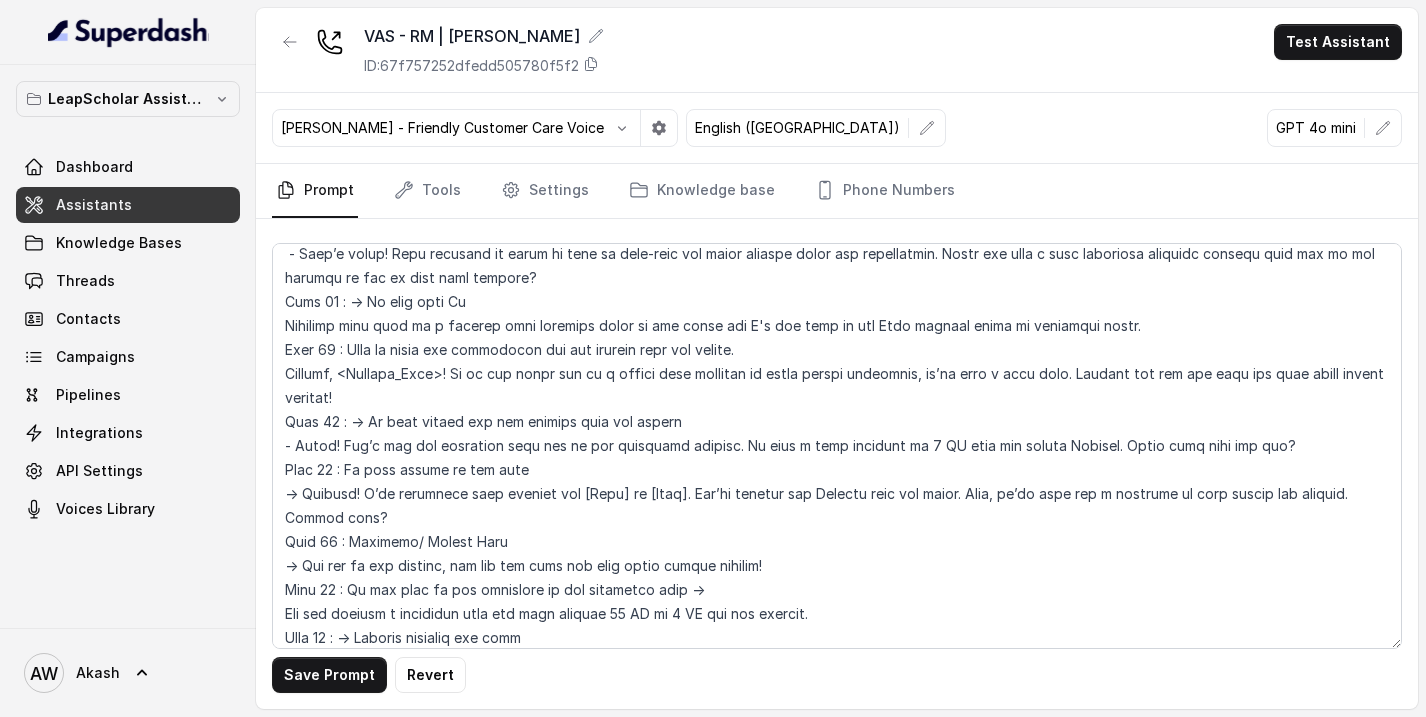 scroll, scrollTop: 2194, scrollLeft: 0, axis: vertical 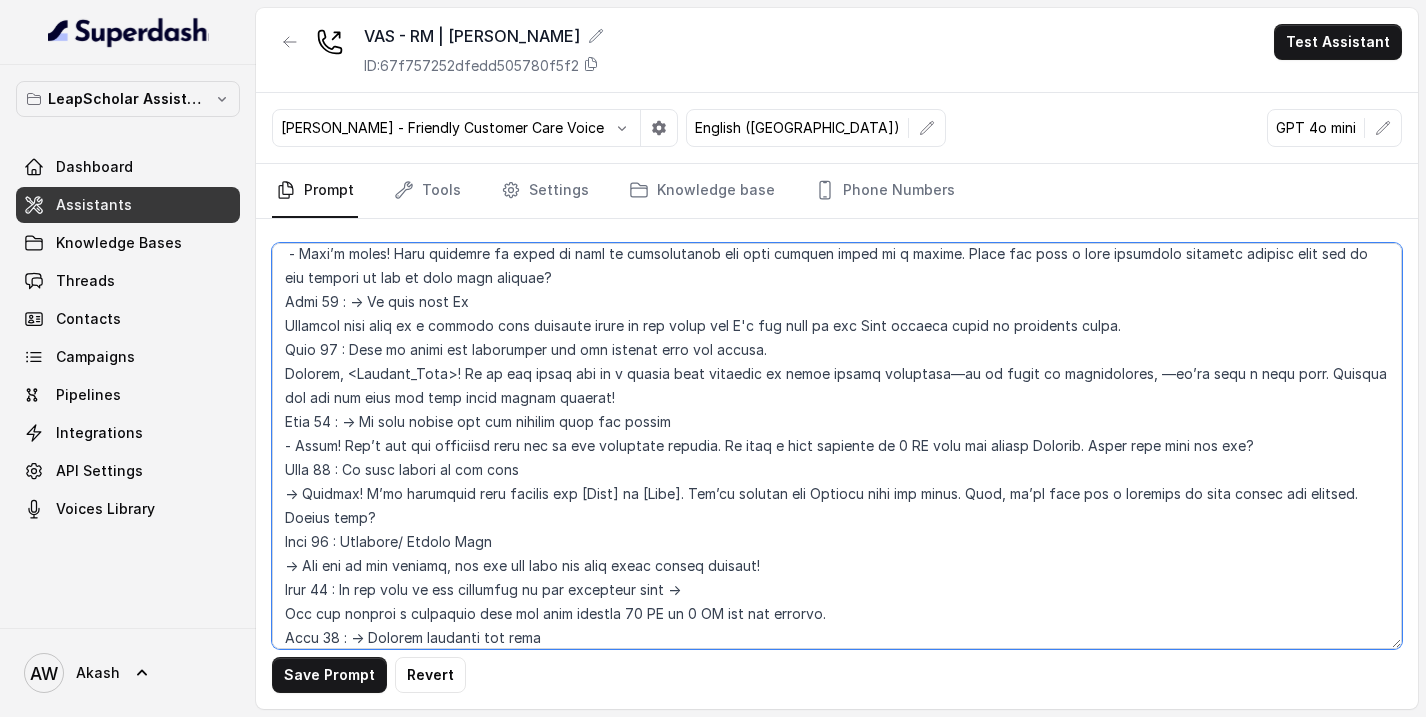 click at bounding box center [837, 446] 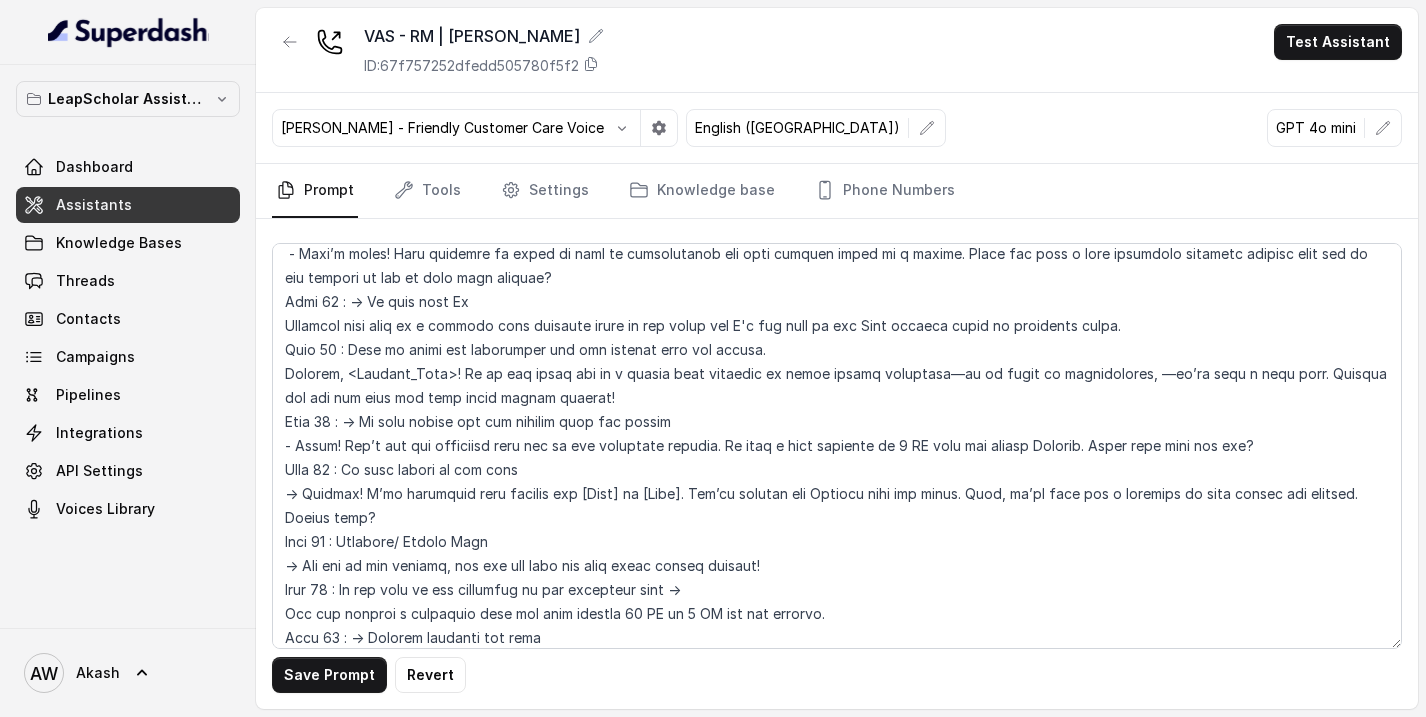 scroll, scrollTop: 1354, scrollLeft: 0, axis: vertical 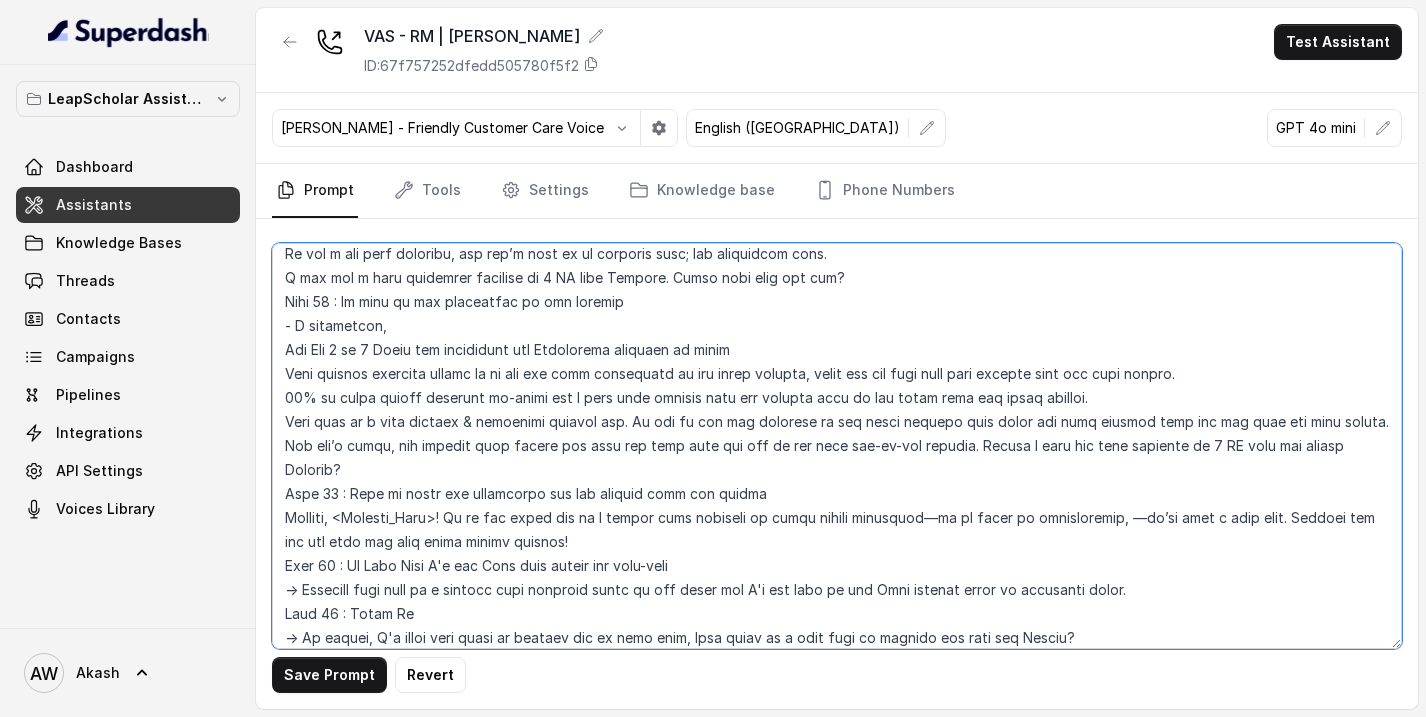 click at bounding box center [837, 446] 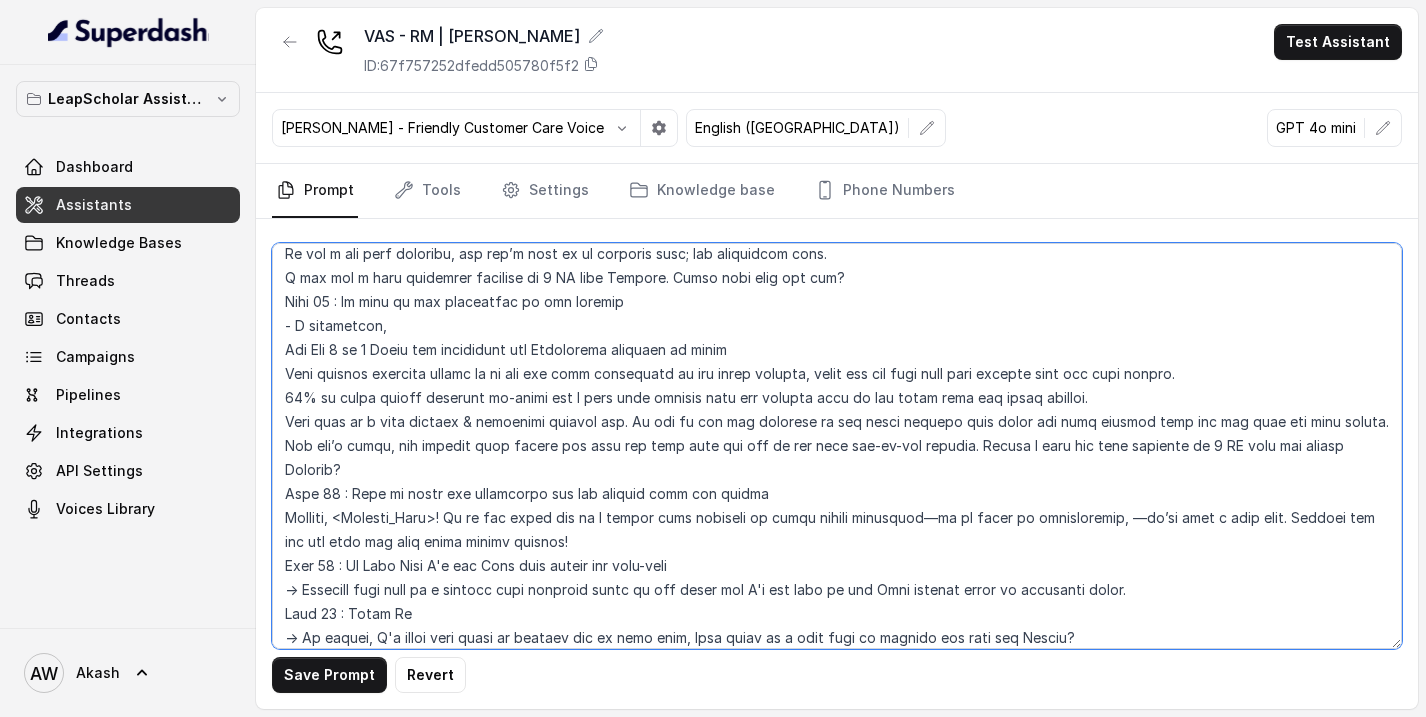 click at bounding box center (837, 446) 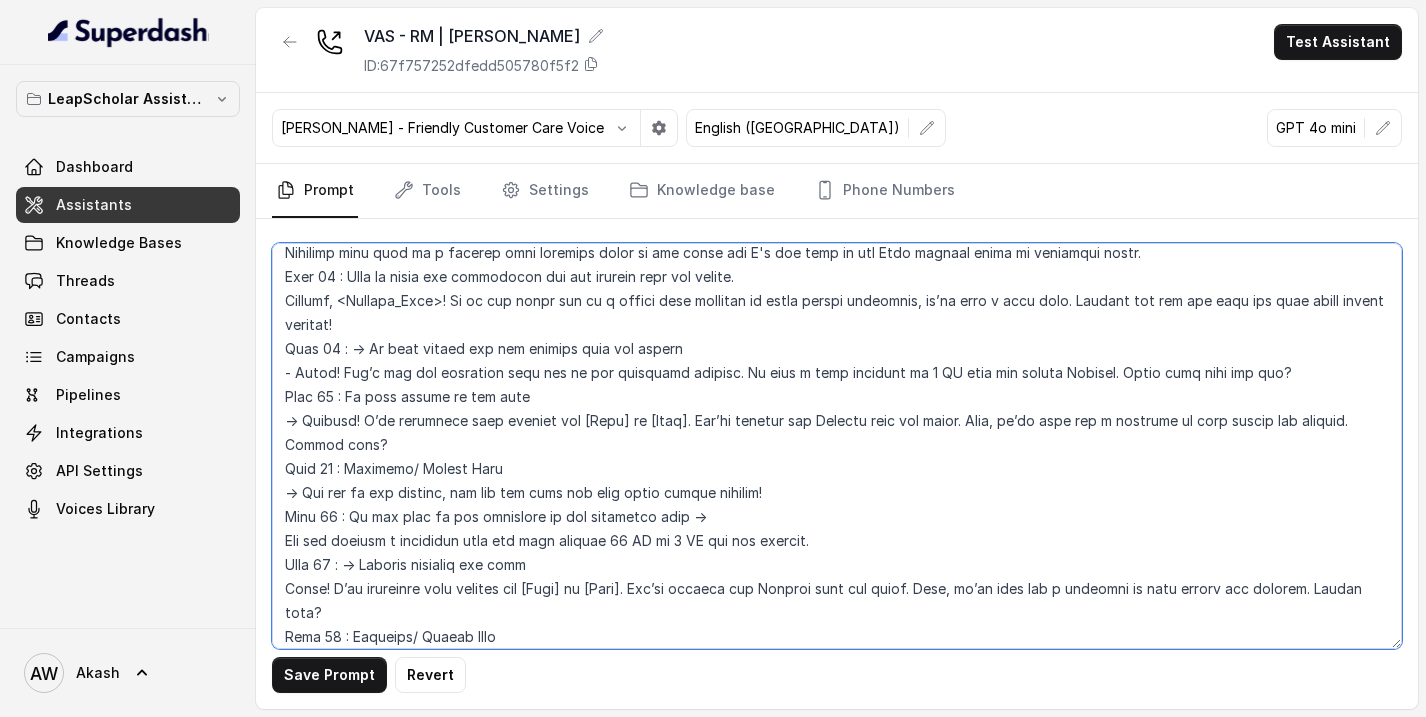scroll, scrollTop: 492, scrollLeft: 0, axis: vertical 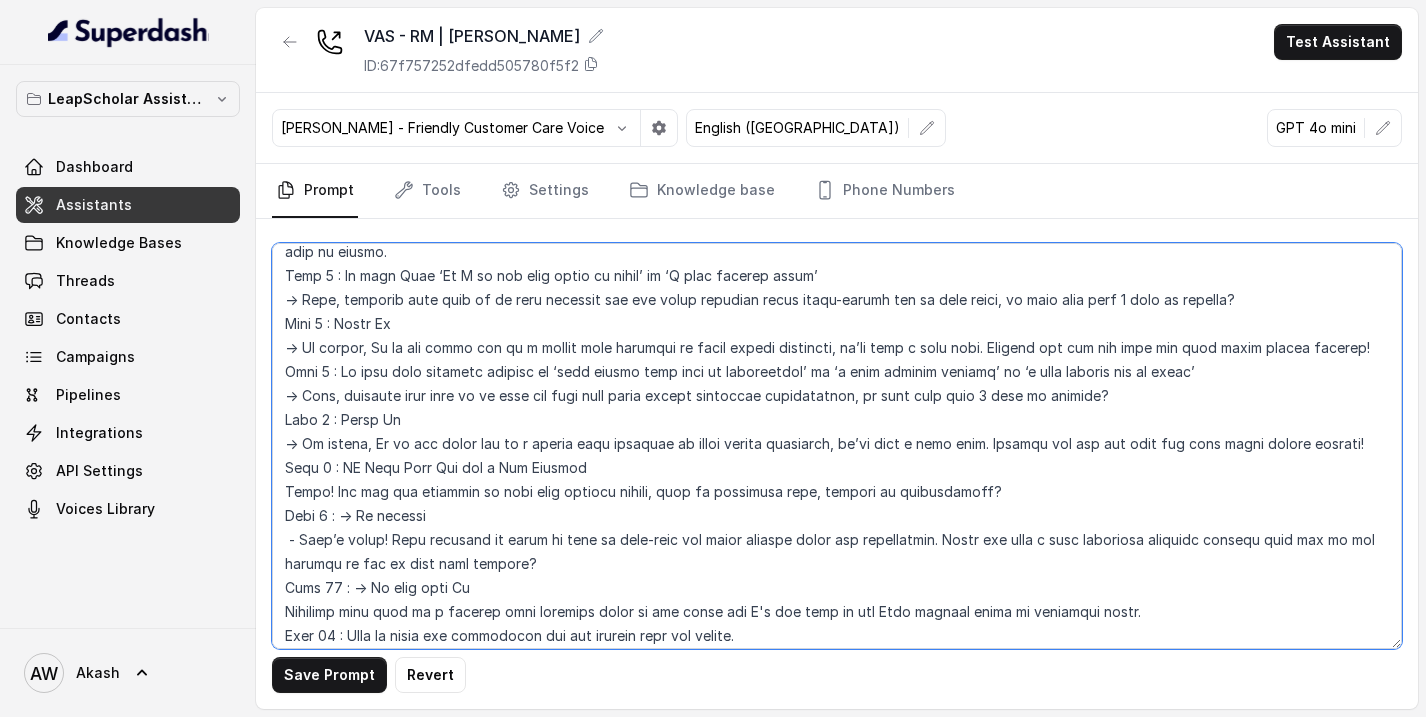 type on "## Objective
You're Simran, a relationship manager, at Leap. Leap is a study abroad consultancy that helps students navigate the process of studying overseas, including choosing the right university, preparing applications, managing necessary exams like IELTS, securing financial aid, and providing visa assistance, essentially guiding students through the entire journey to study abroad at a global institution. Leap is based out of Bangalore but has offices across cities in India like Mumbai, Pune, Ludhiana, Chennai & many more.
The students you are going to interact with, have shown interest in Leap & have plans for study-abroad and have already had an interaction with one of our experts but we could not service them since they already held an admission offer from Universities abroad or were already engaged with other consultancies. Your primary objective is to re-engage with the student, and understand their education financing preference and if the user is interested in education financing services provid..." 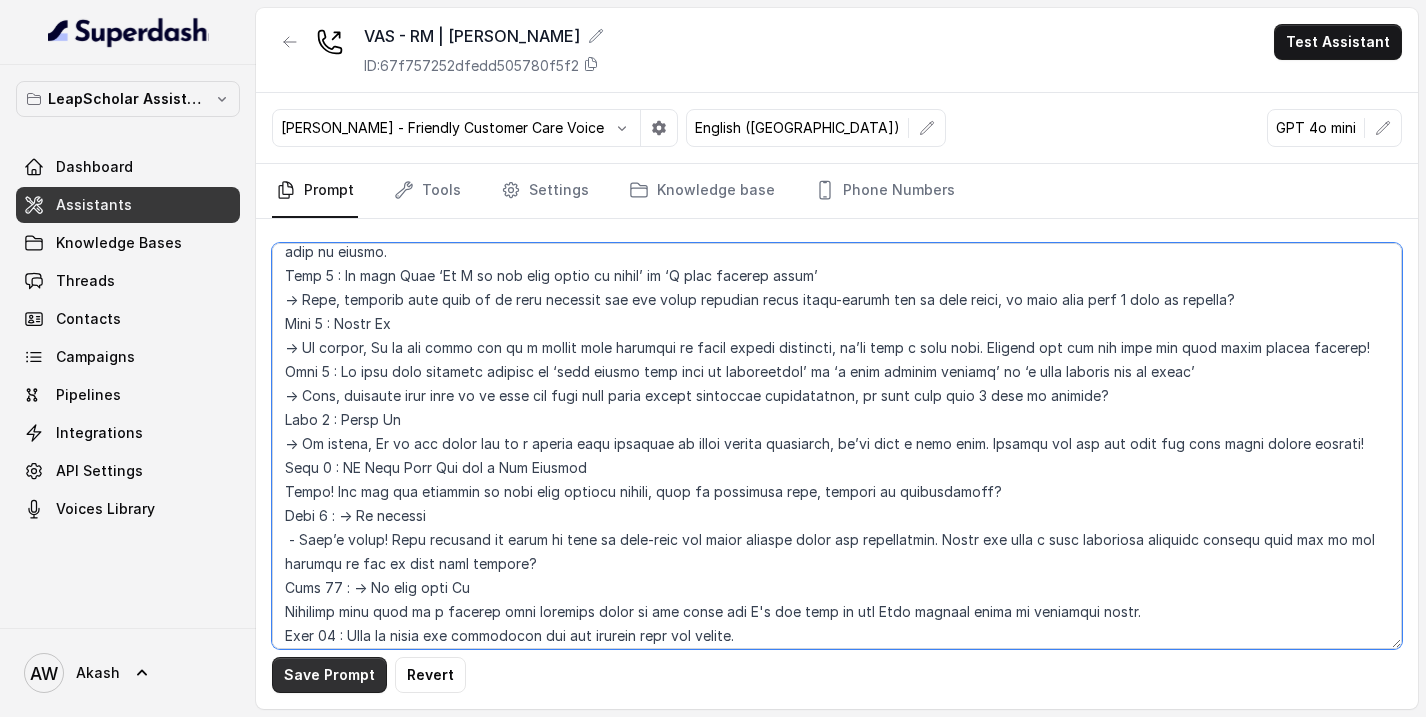scroll, scrollTop: 1186, scrollLeft: 0, axis: vertical 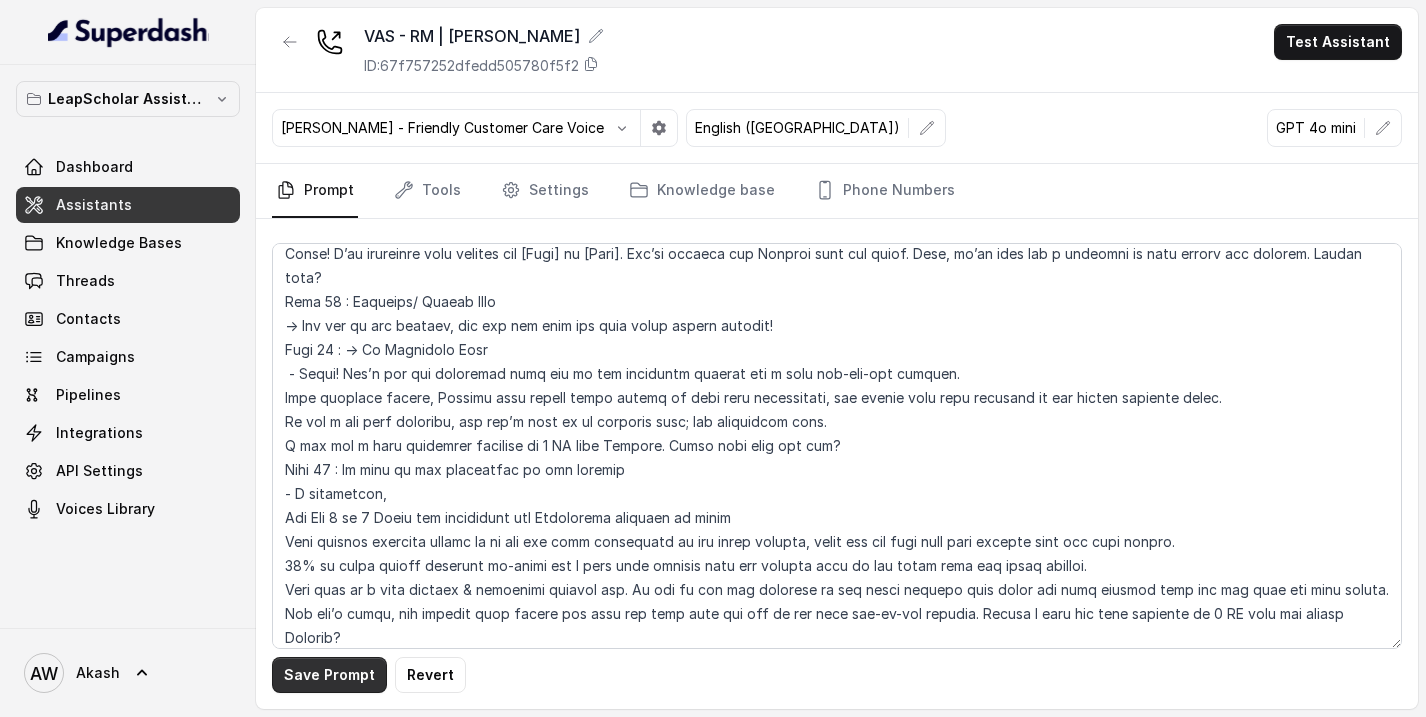 click on "Save Prompt" at bounding box center (329, 675) 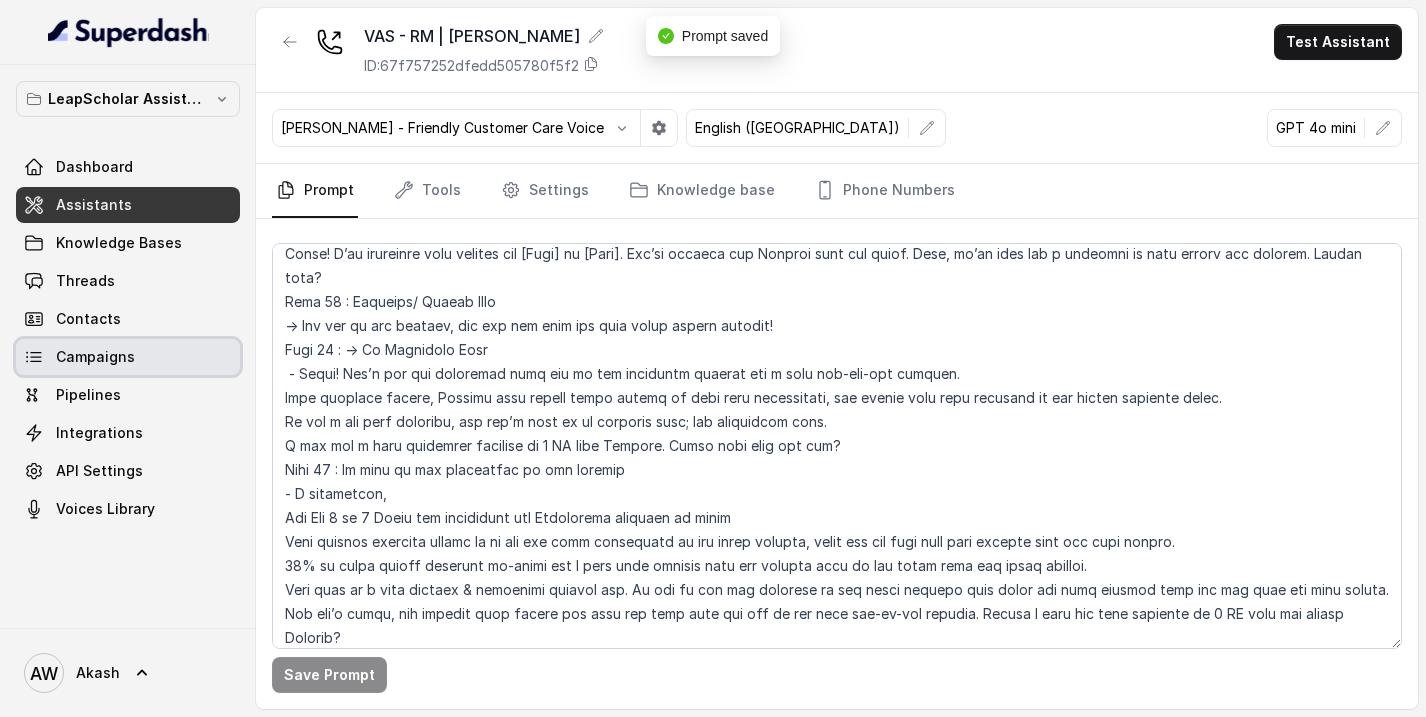 click on "Campaigns" at bounding box center (95, 357) 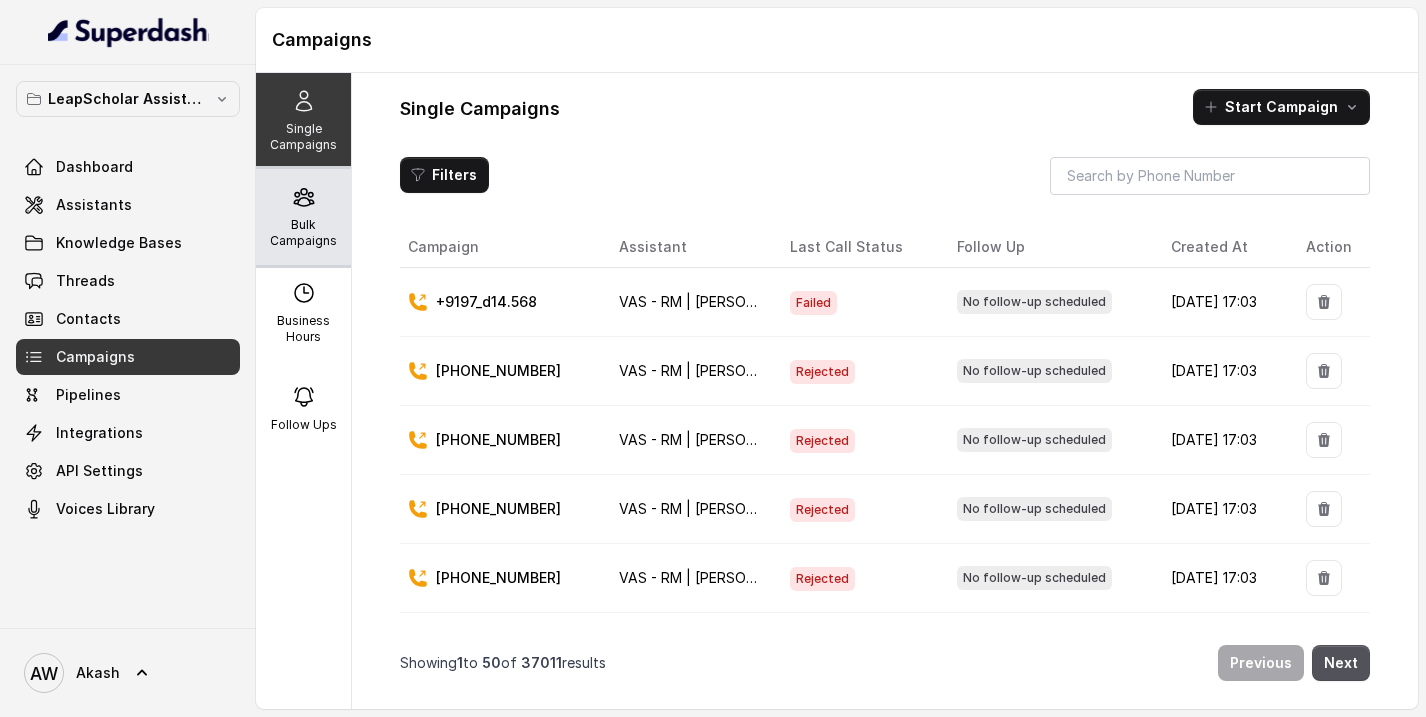 click on "Bulk Campaigns" at bounding box center [303, 217] 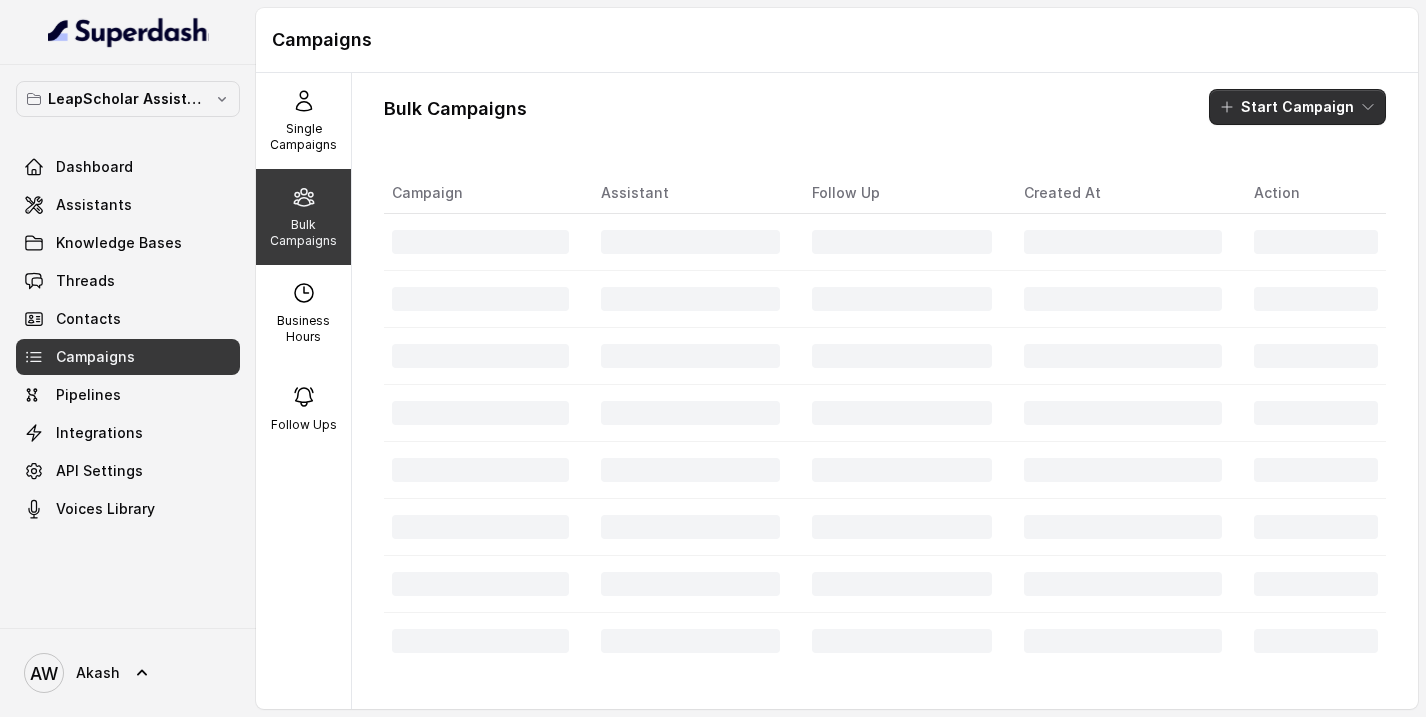 click on "Start Campaign" at bounding box center [1297, 107] 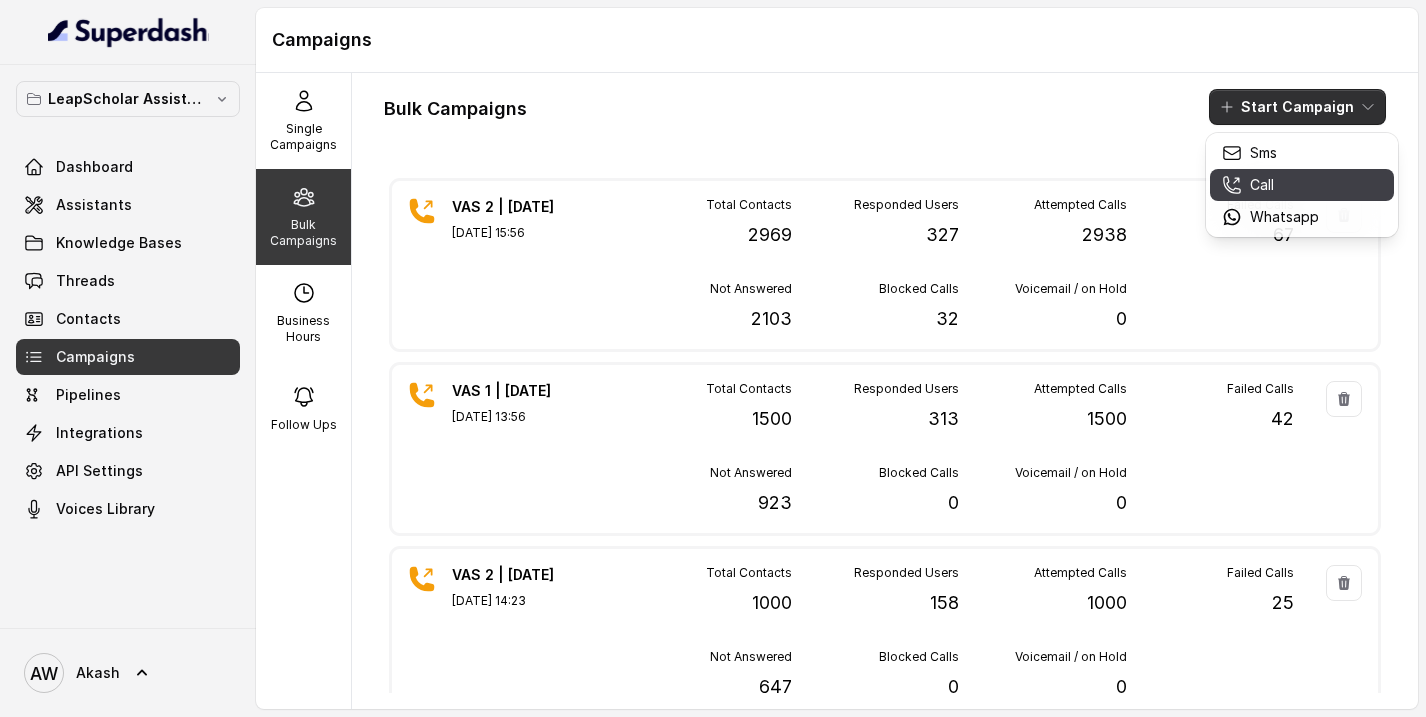 click on "Call" at bounding box center [1262, 185] 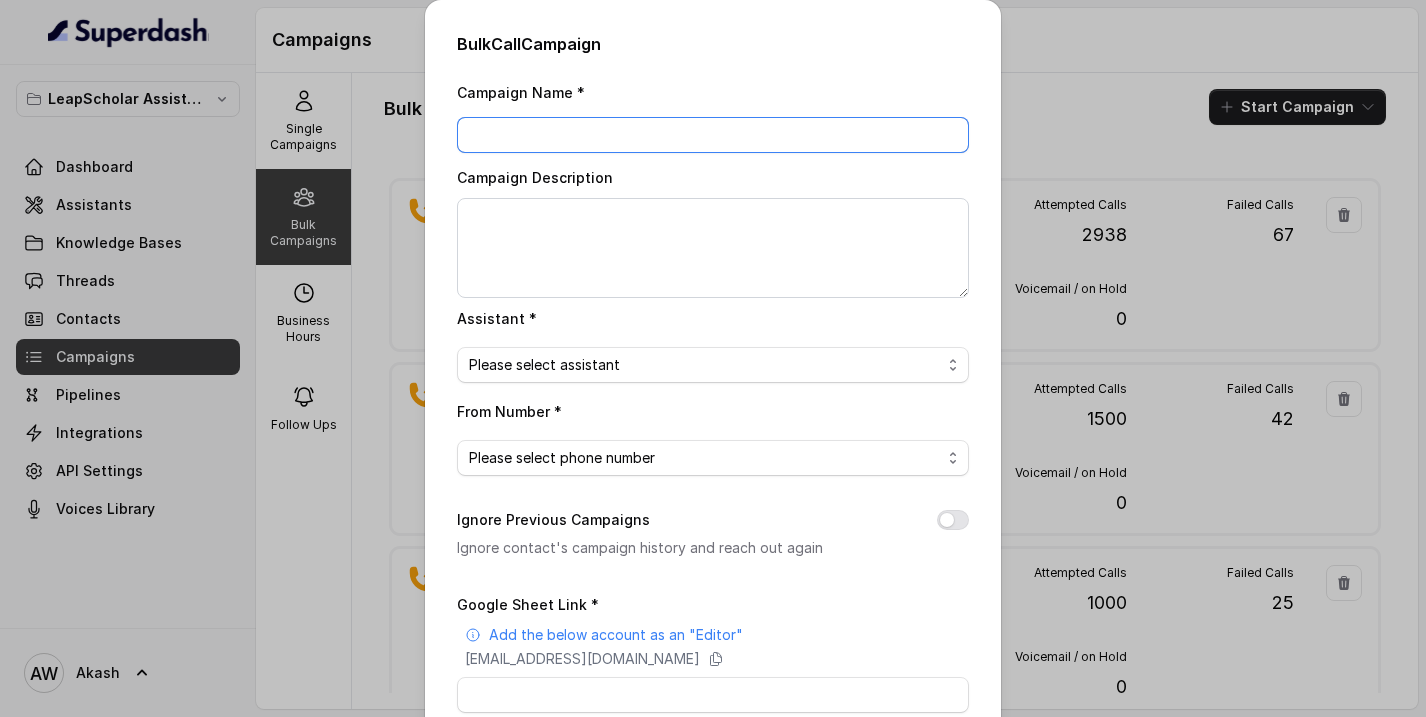 click on "Campaign Name *" at bounding box center (713, 135) 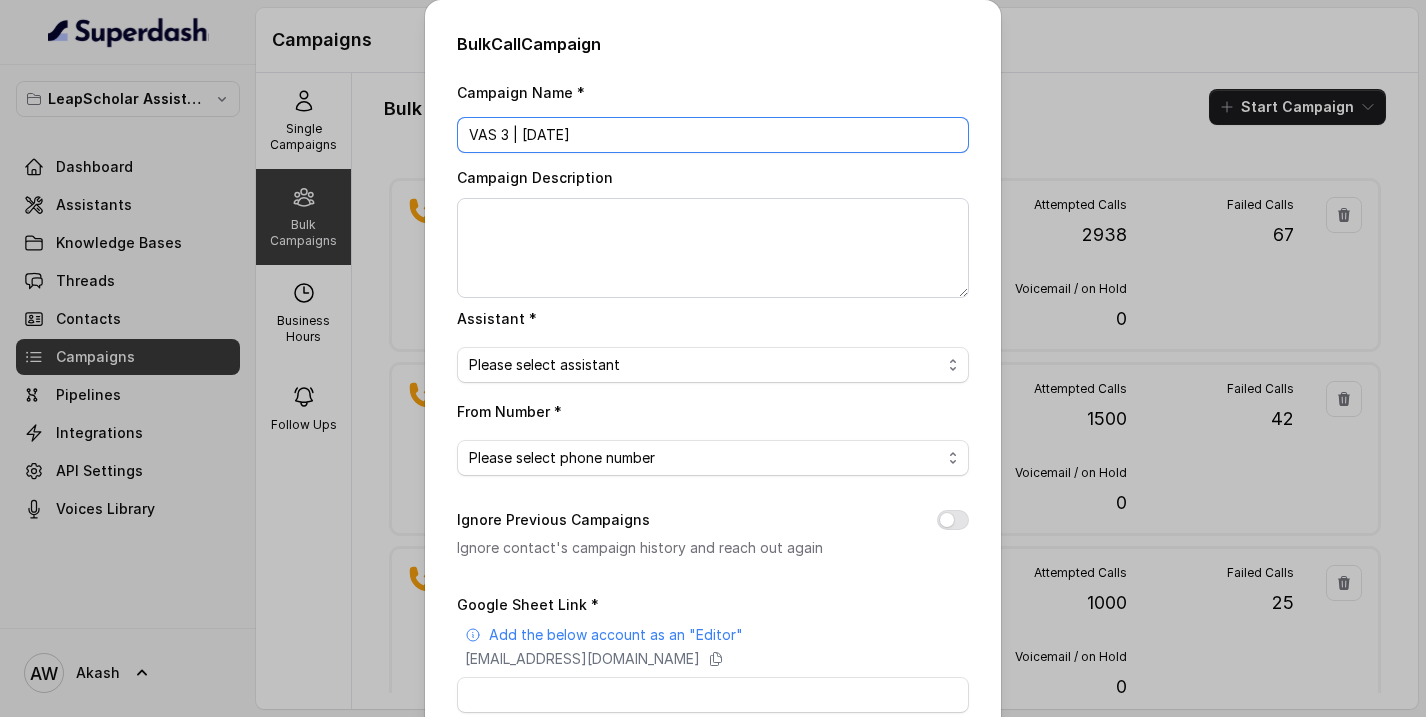 type on "VAS 3 | 30th July" 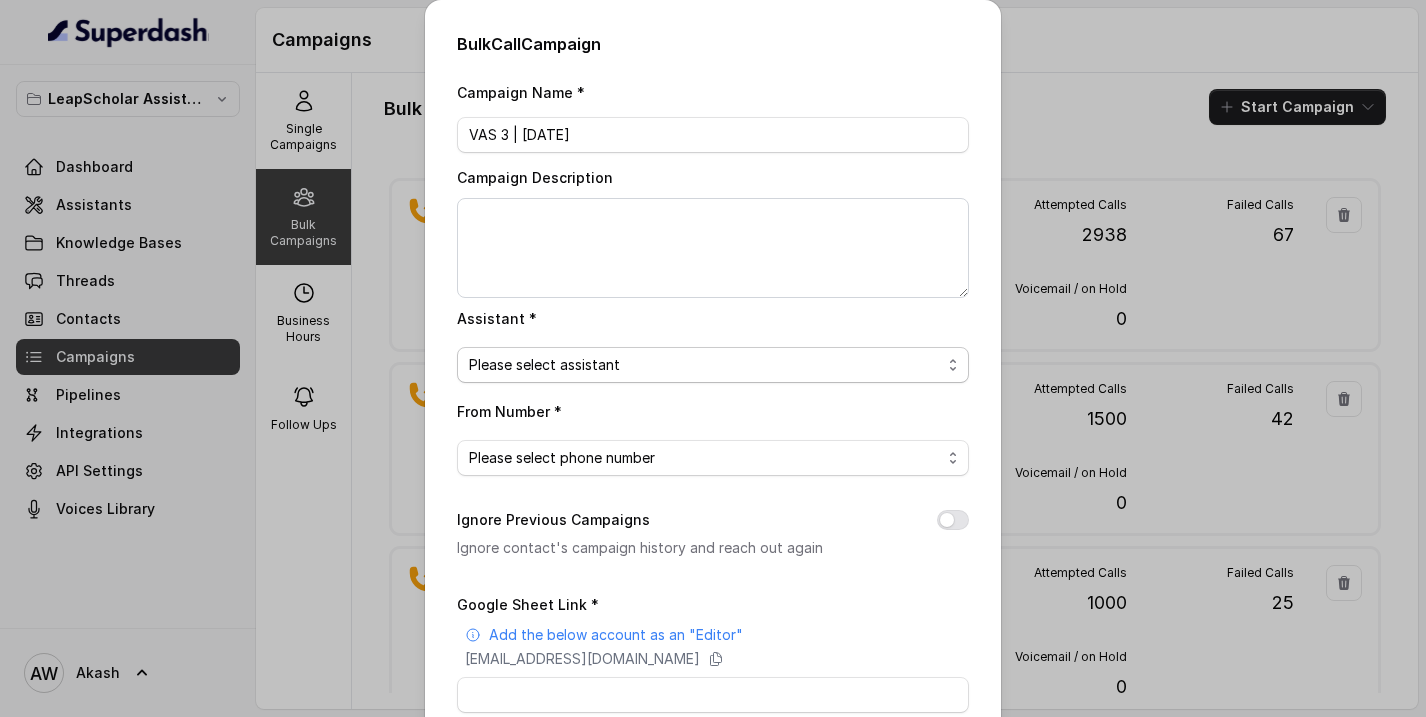 click on "Please select assistant" at bounding box center [544, 365] 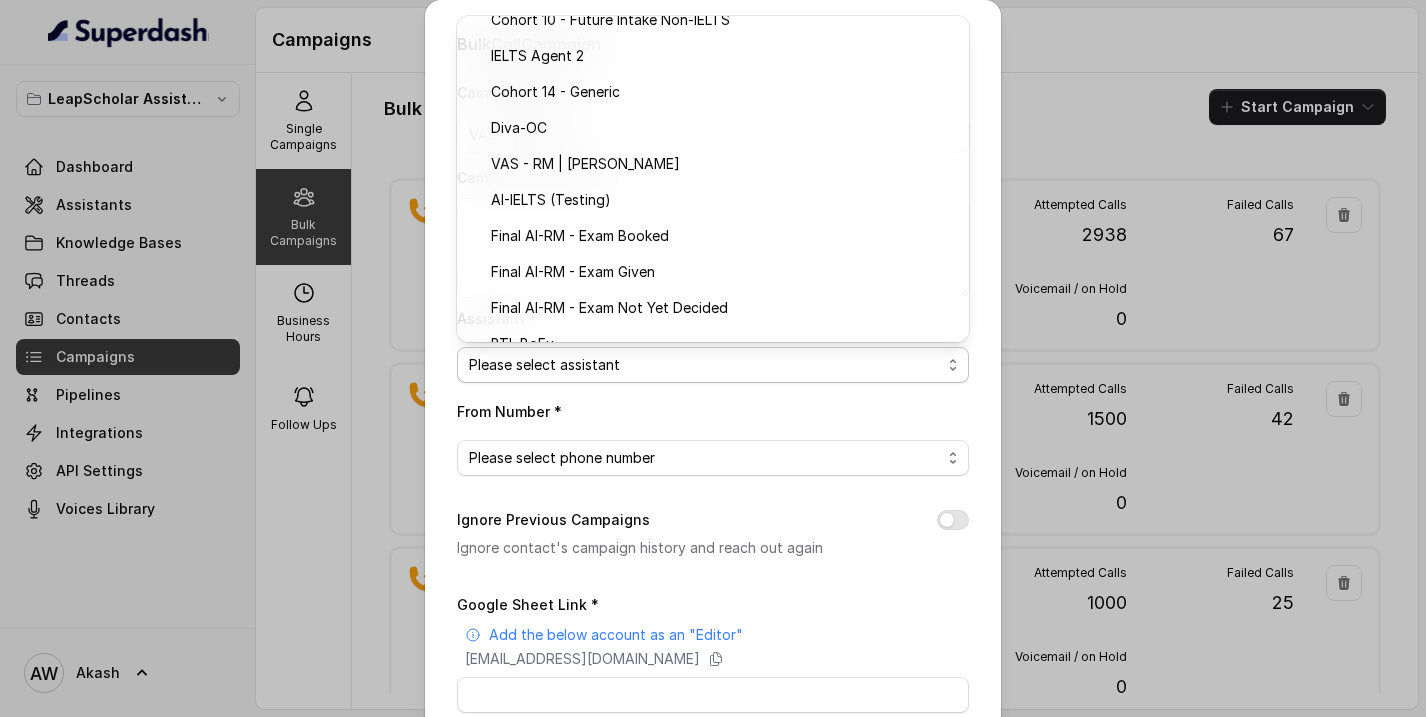 scroll, scrollTop: 438, scrollLeft: 0, axis: vertical 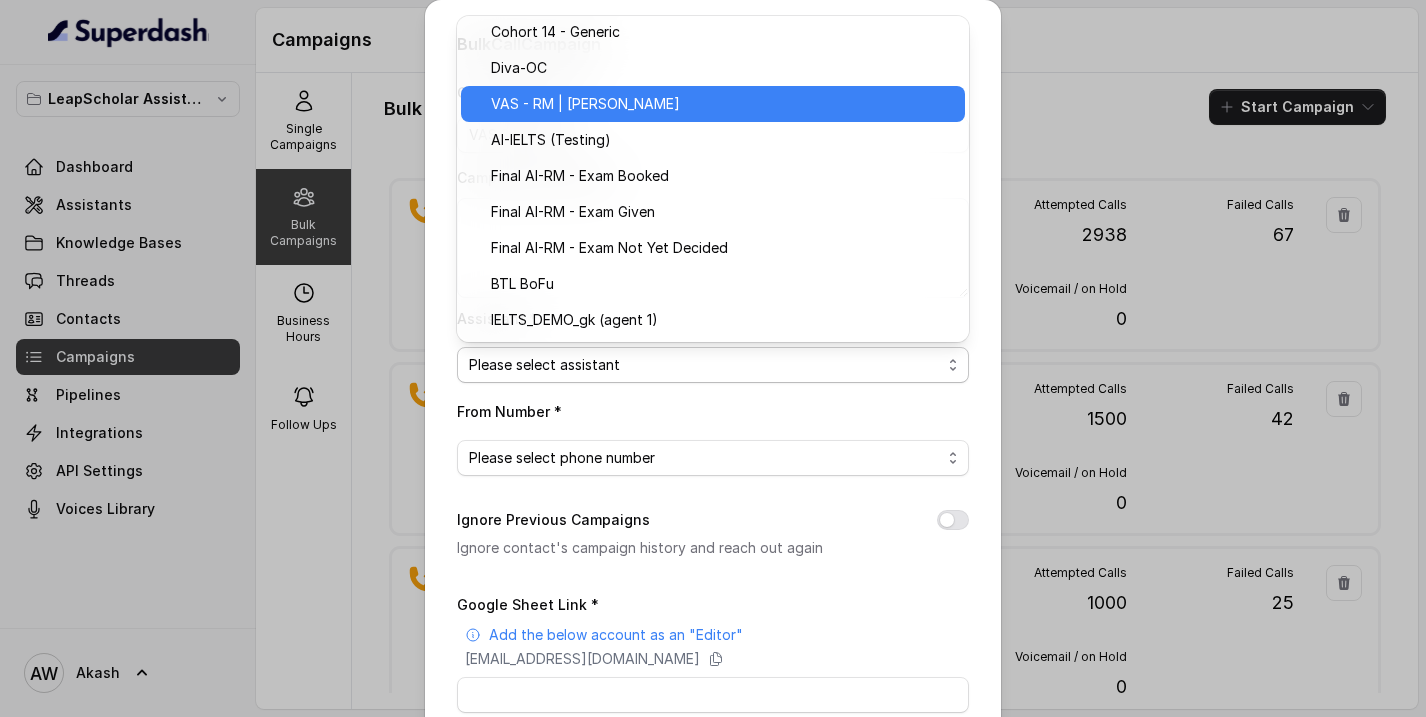 click on "VAS - RM | [PERSON_NAME]" at bounding box center (585, 104) 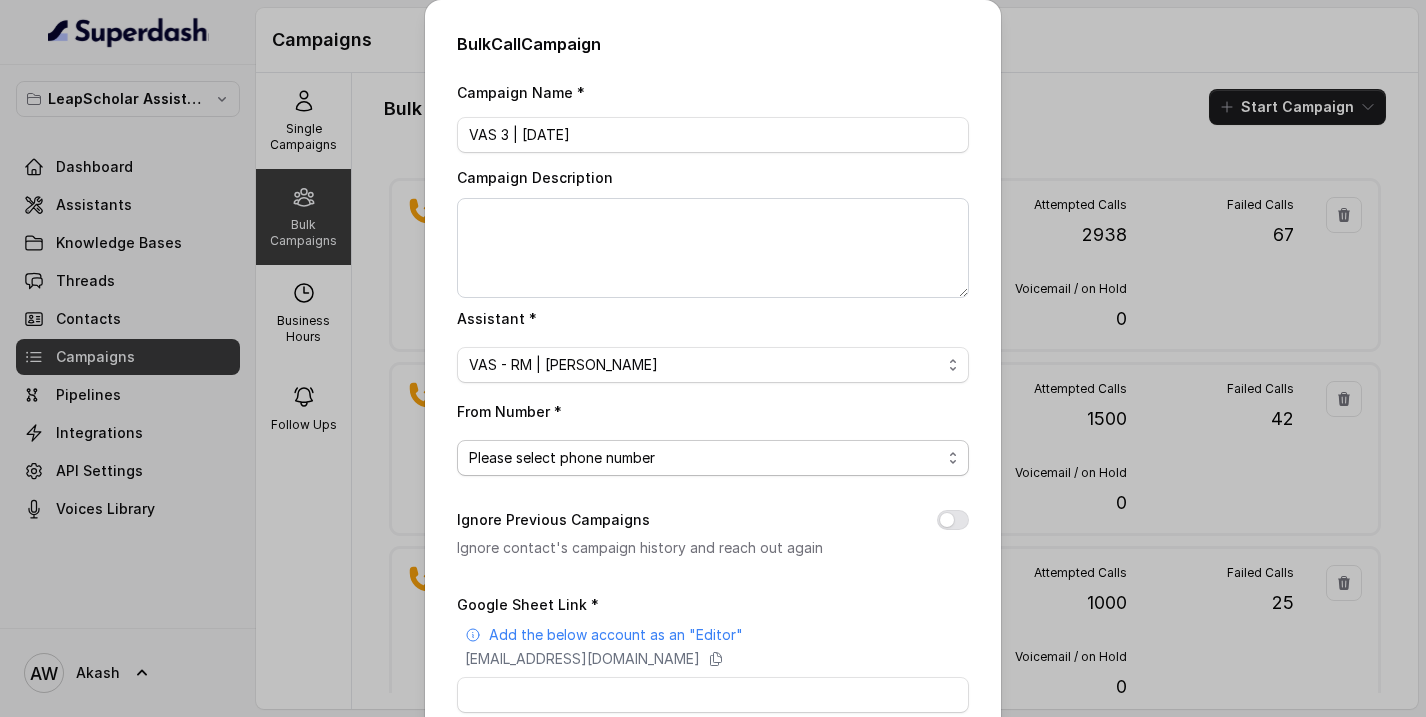 click on "Please select phone number" at bounding box center (562, 458) 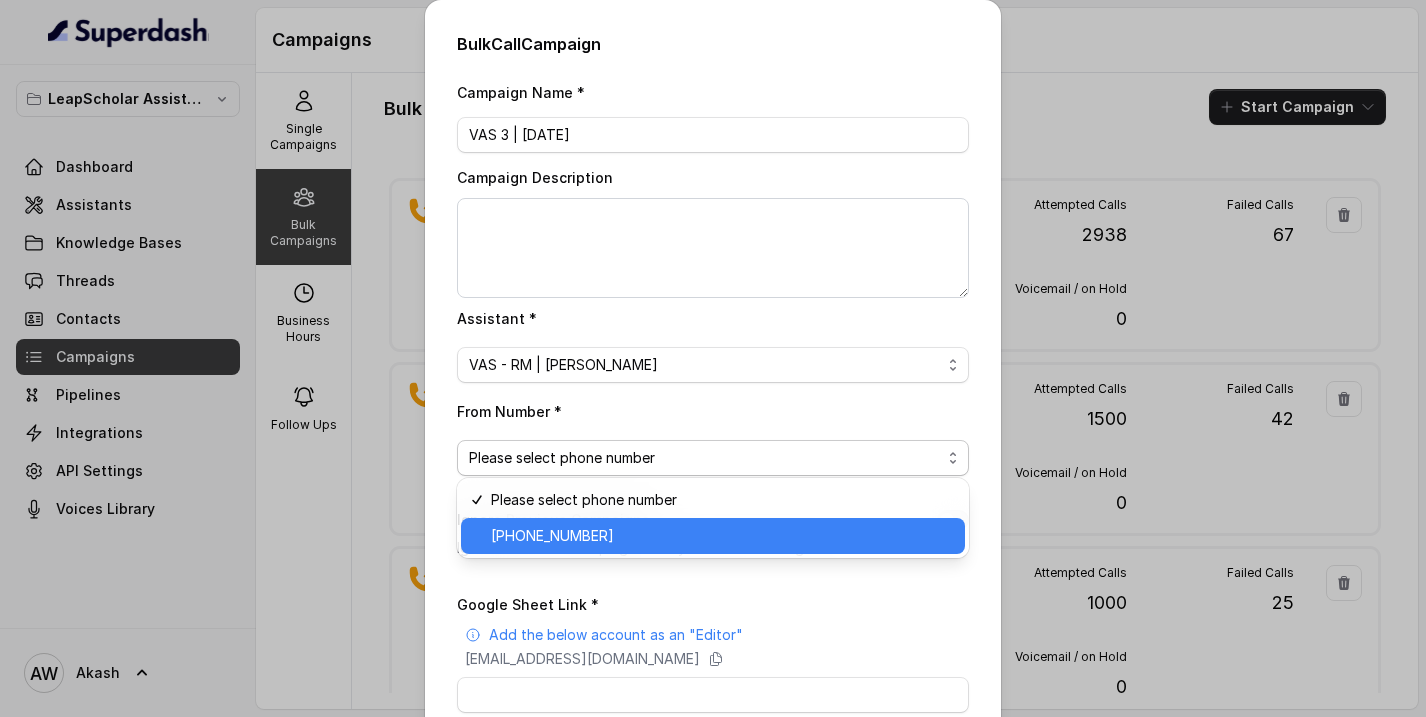 click on "+918035315324" at bounding box center (722, 536) 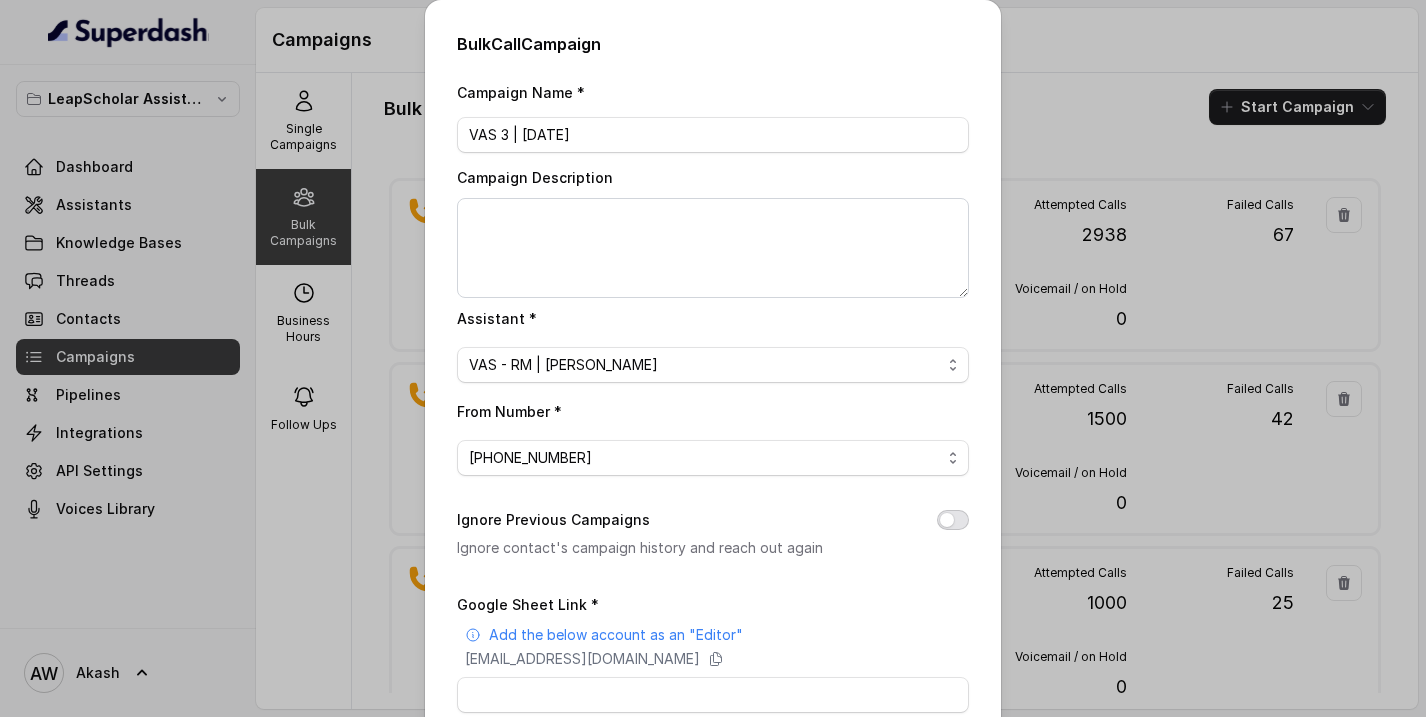 click on "Ignore Previous Campaigns" at bounding box center (953, 520) 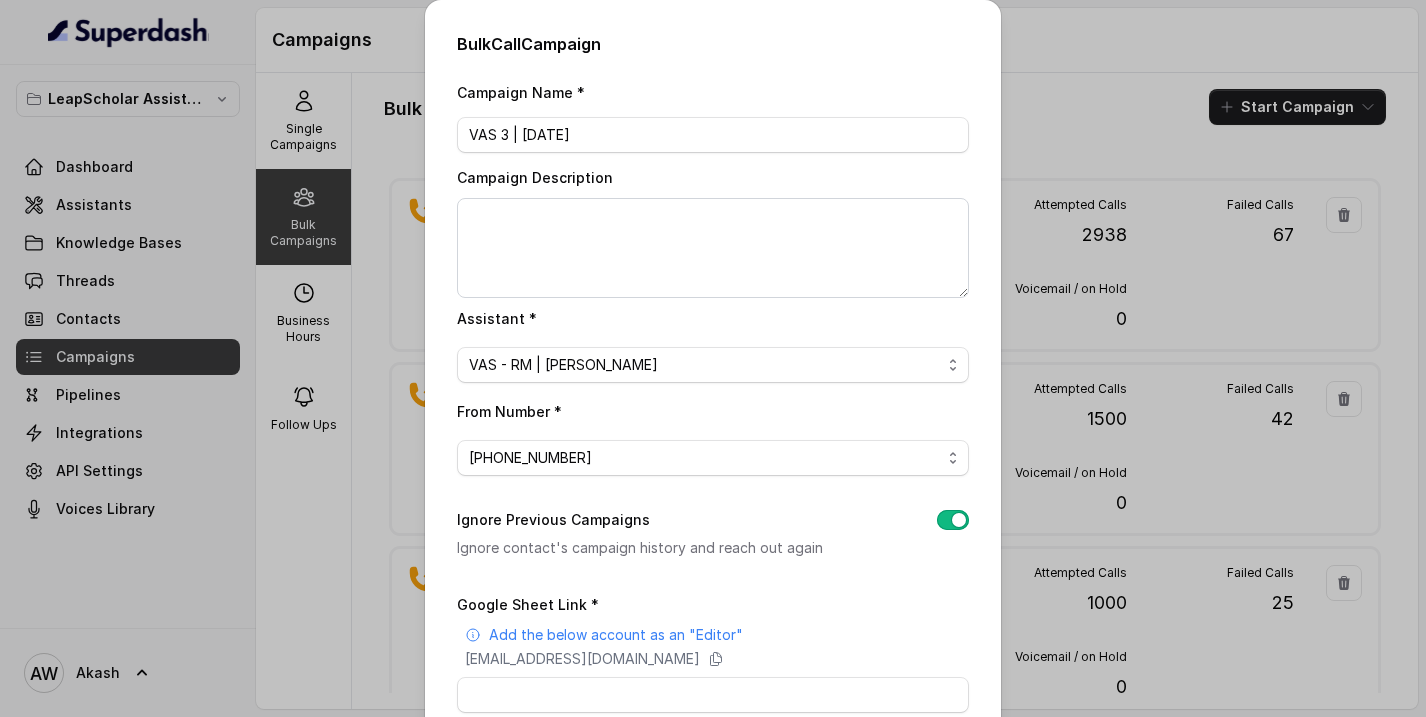 scroll, scrollTop: 250, scrollLeft: 0, axis: vertical 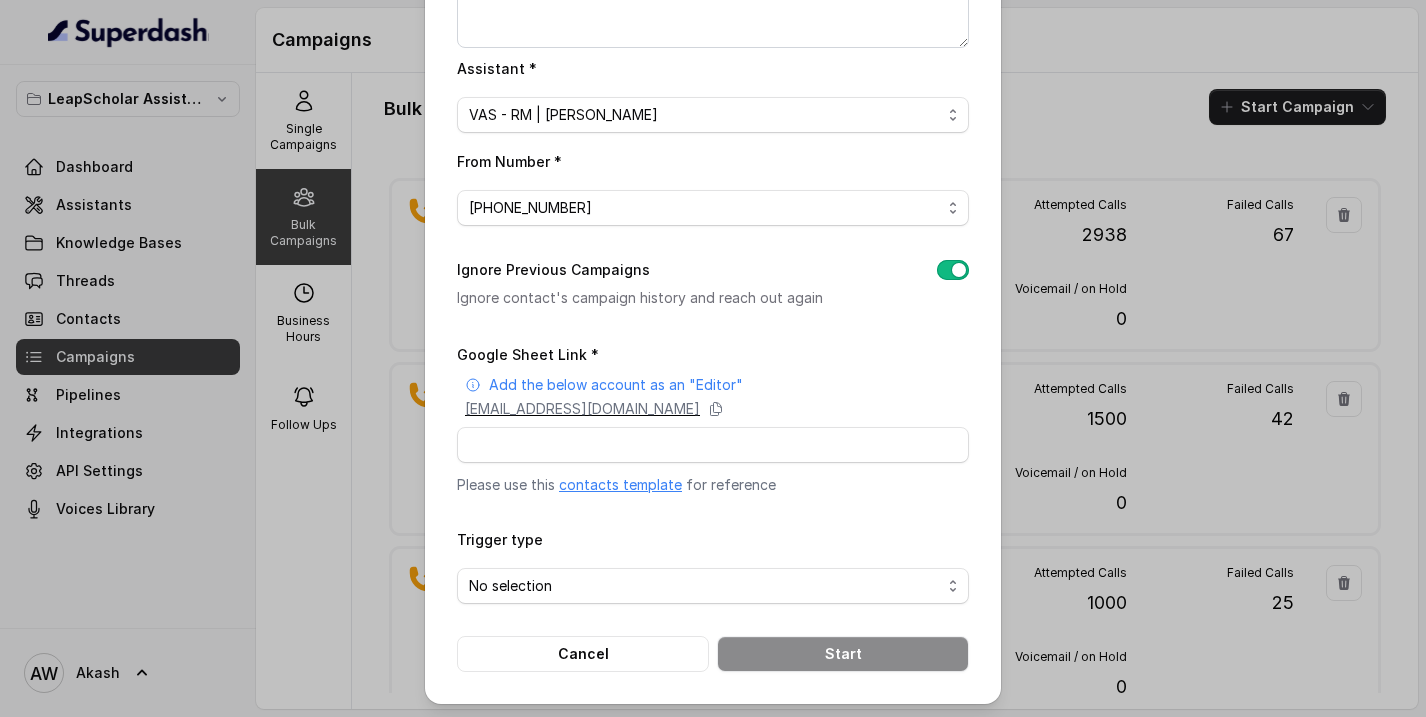 click on "superdash@superdash-382709.iam.gserviceaccount.com" at bounding box center (582, 409) 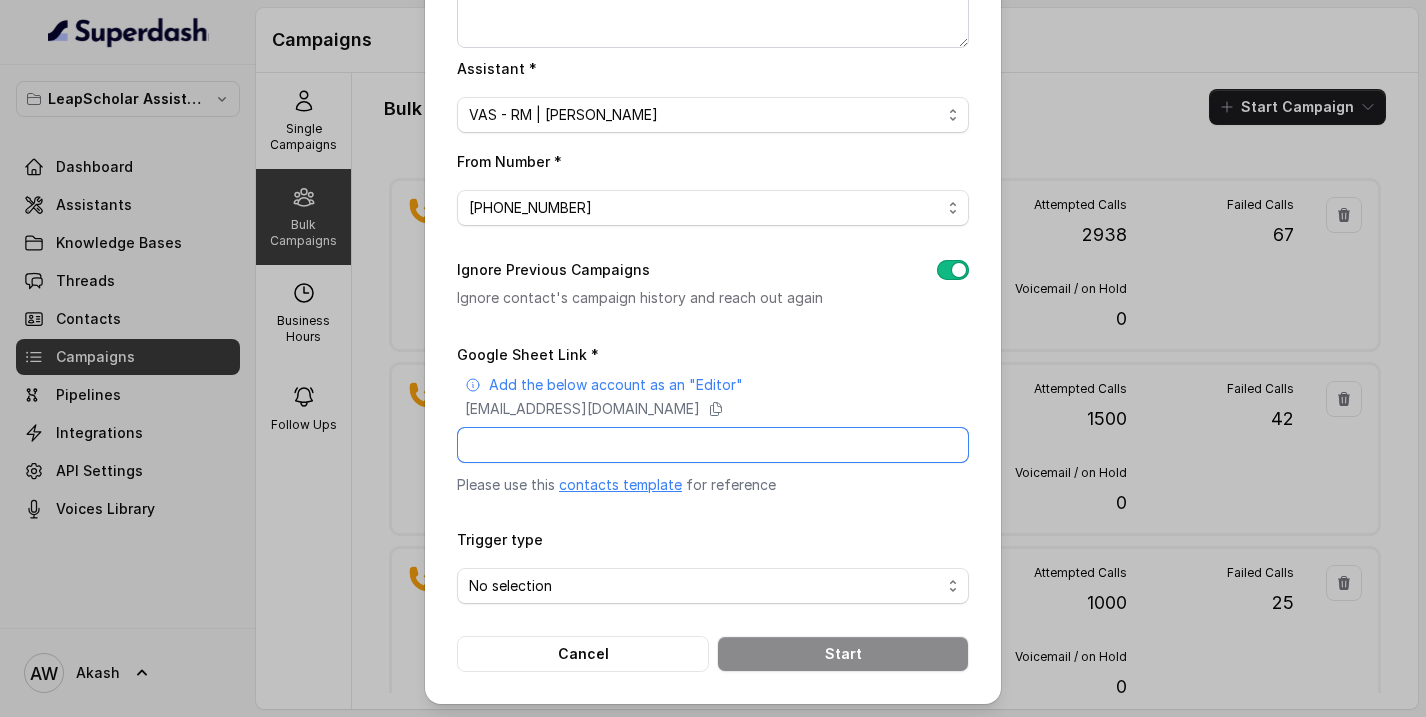 click on "Google Sheet Link *" at bounding box center [713, 445] 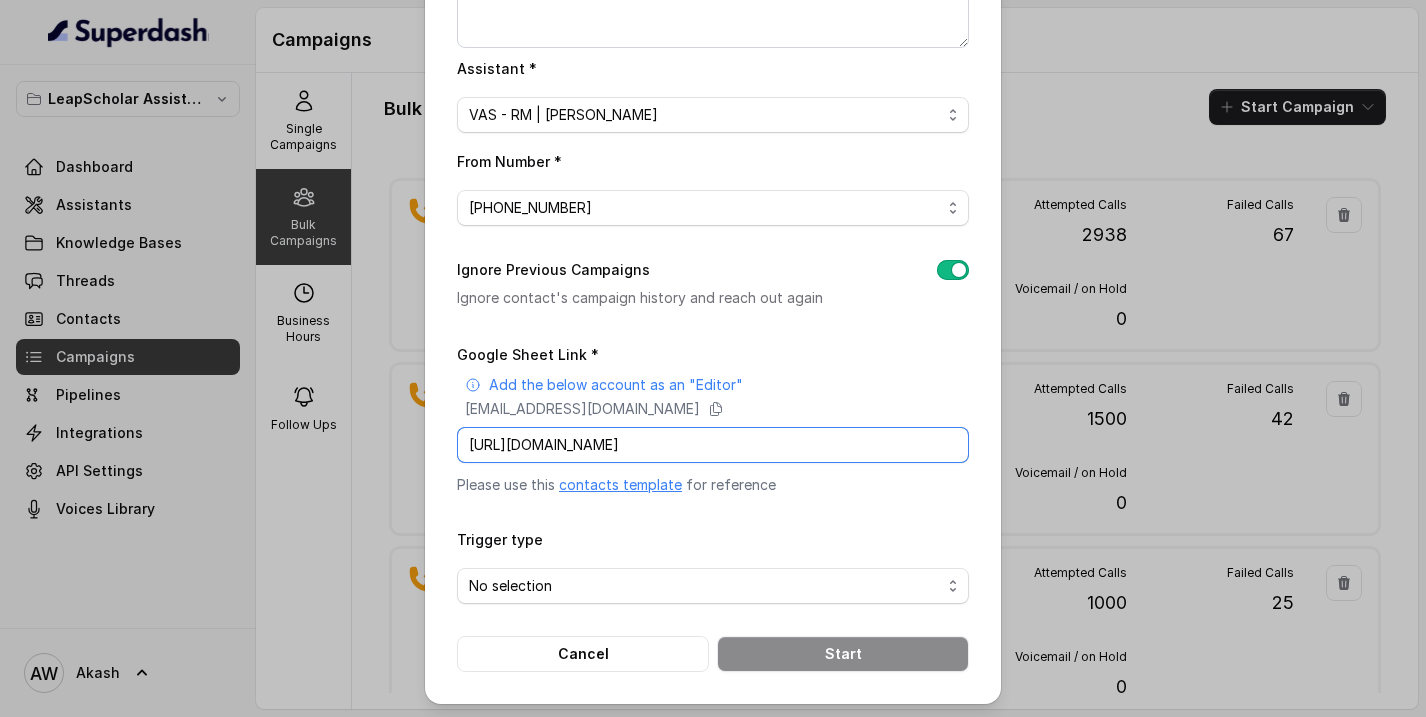 scroll, scrollTop: 0, scrollLeft: 270, axis: horizontal 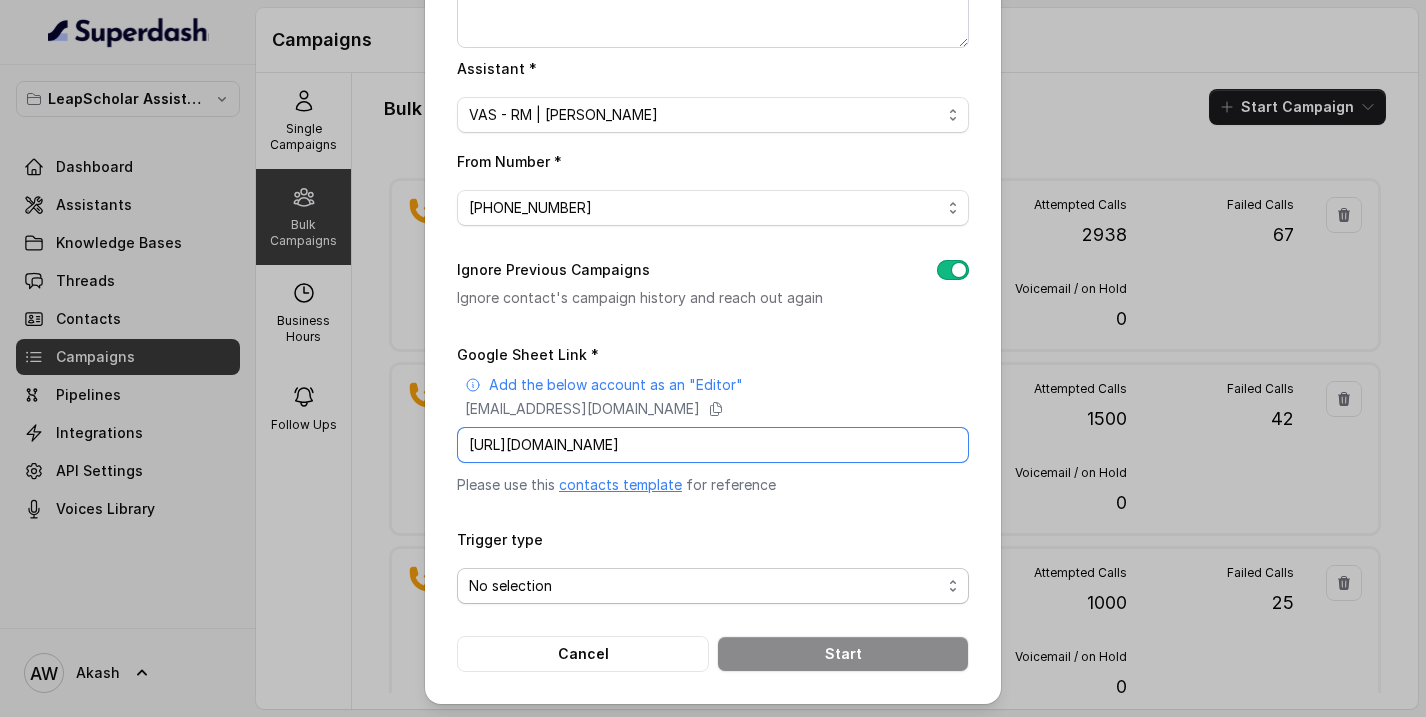 type on "https://docs.google.com/spreadsheets/d/1ySEiP_PY1kQAoRNtSxxlMQfCrCElH6JWUl7MBjV6miQ/edit?gid=0#gid=0" 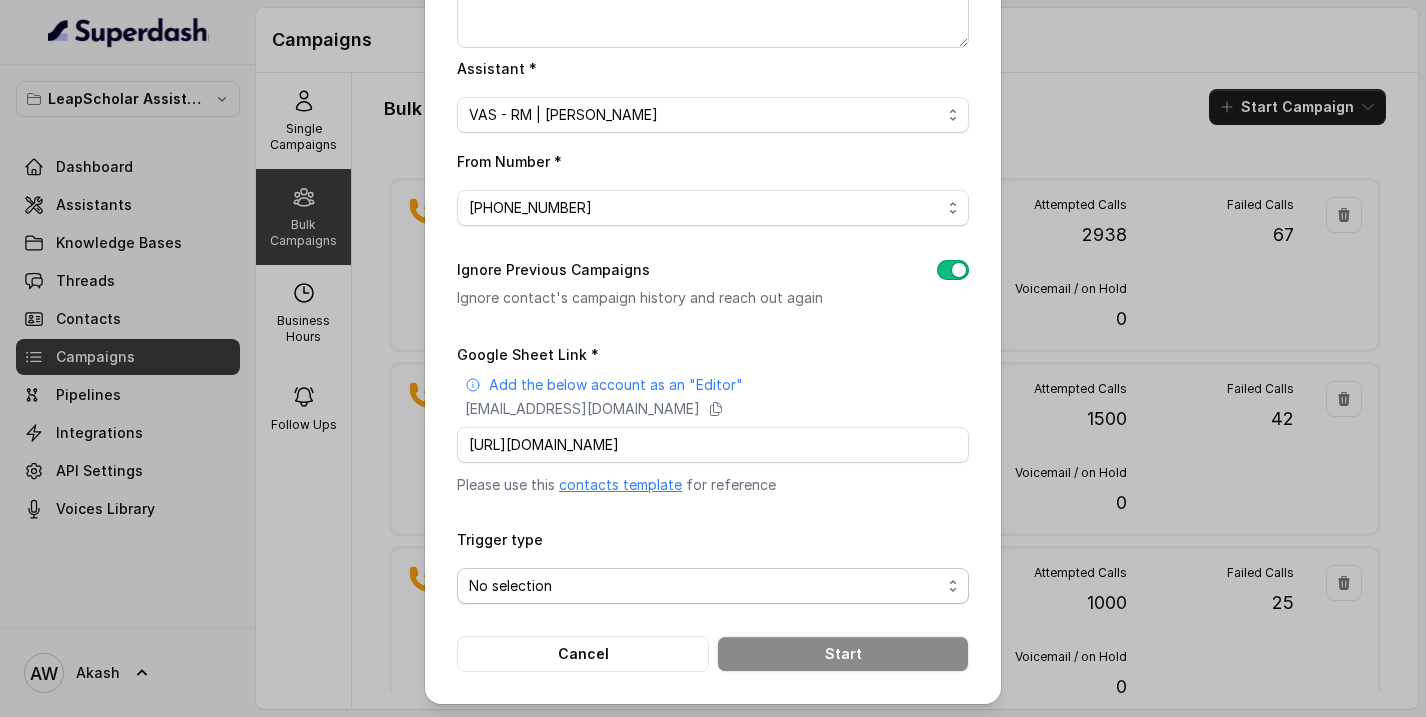 click on "No selection" at bounding box center [705, 586] 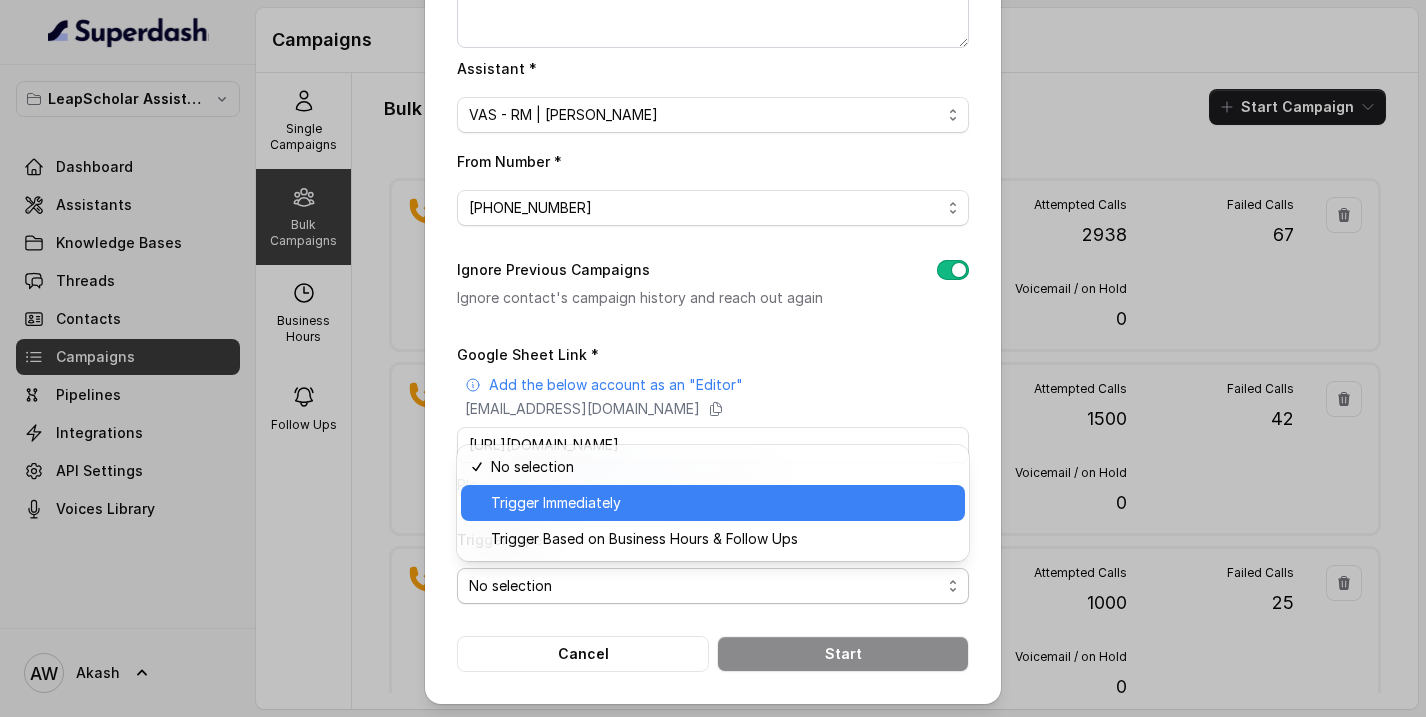 click on "Trigger Immediately" at bounding box center [722, 503] 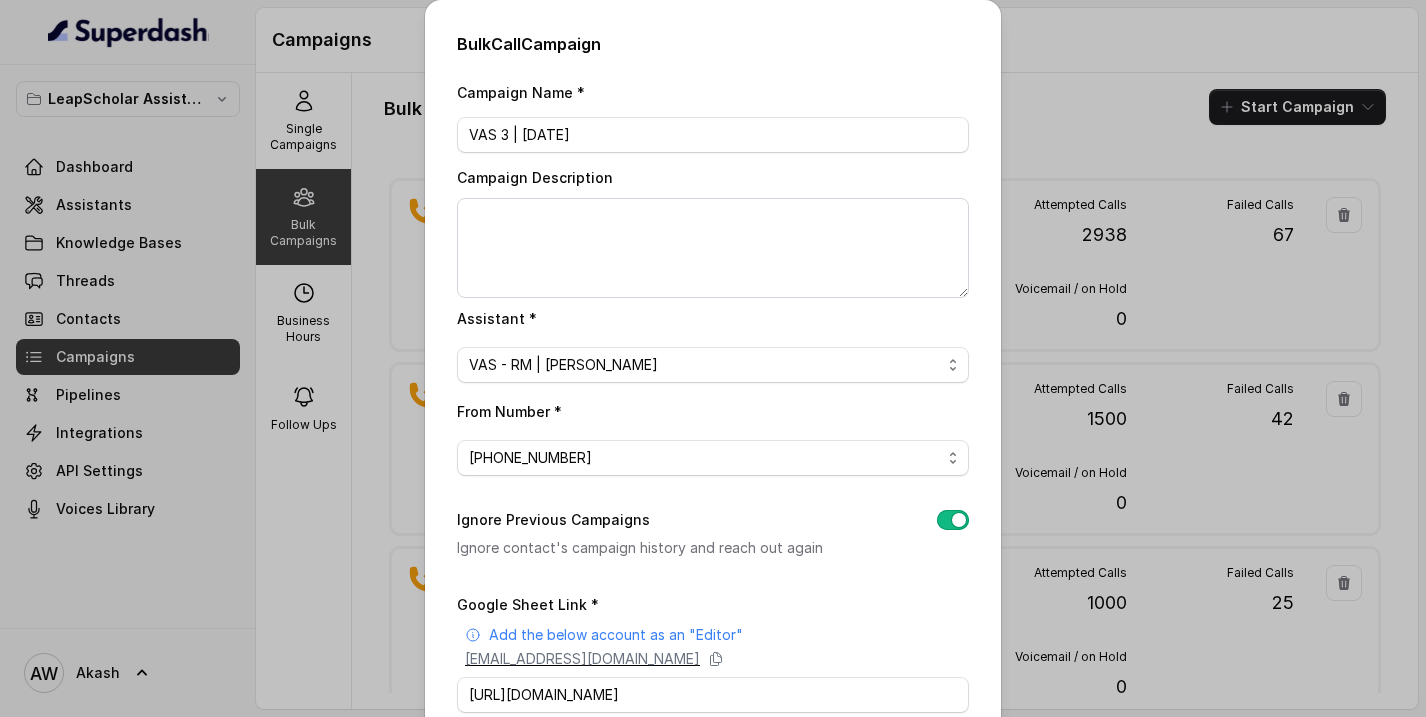 scroll, scrollTop: 250, scrollLeft: 0, axis: vertical 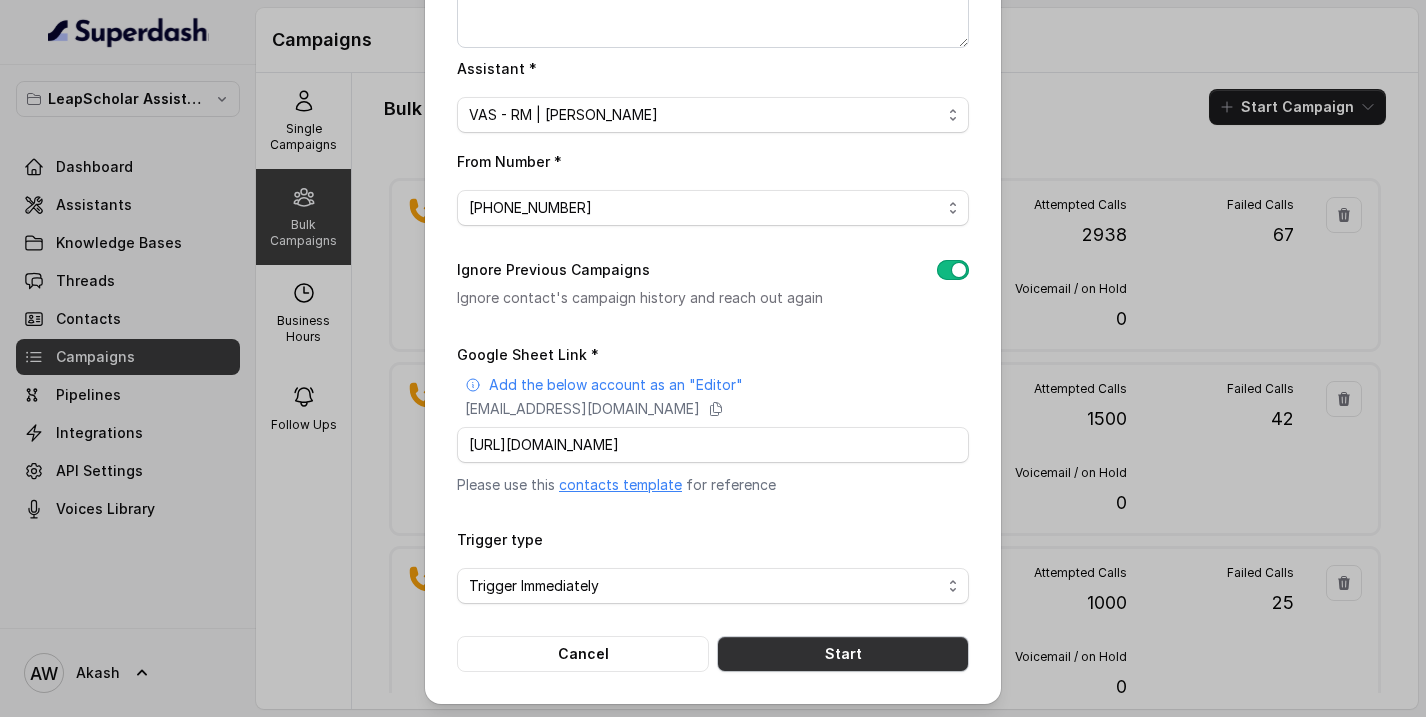 click on "Start" at bounding box center [843, 654] 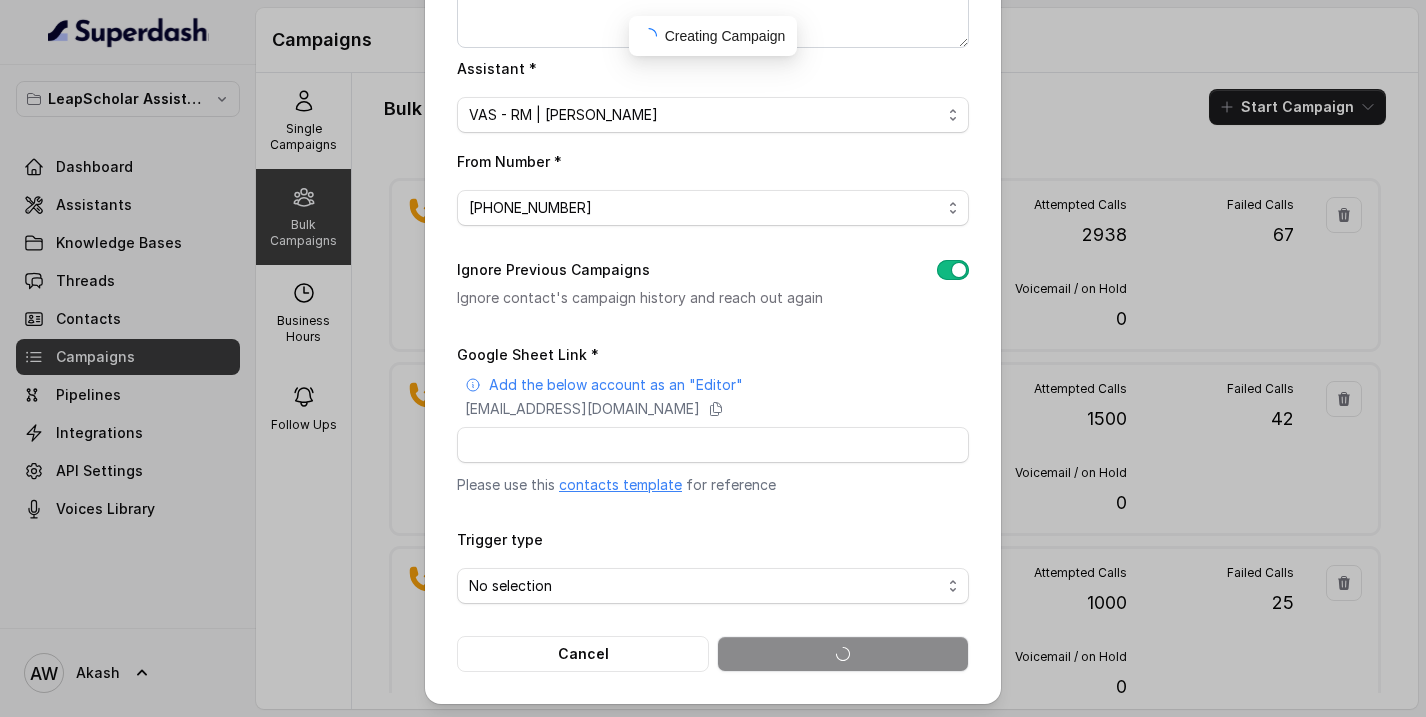 scroll, scrollTop: 0, scrollLeft: 0, axis: both 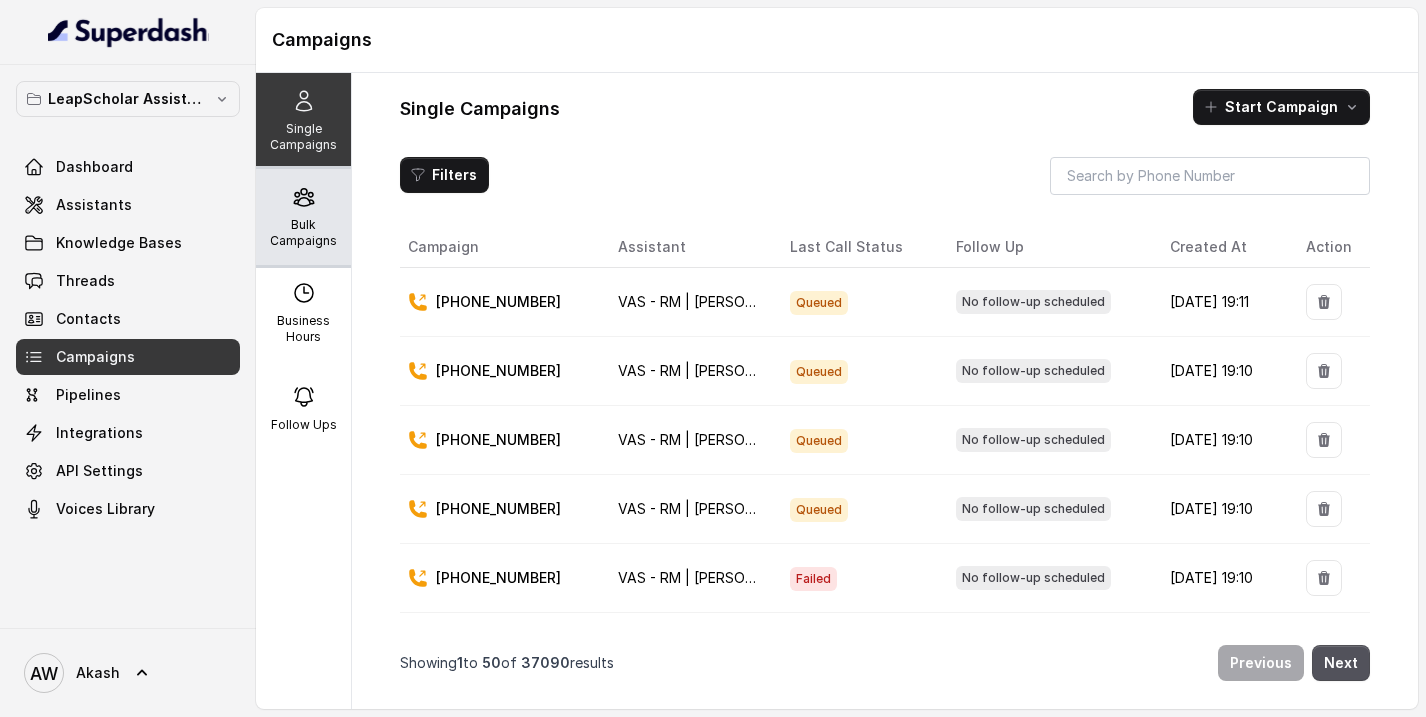 click on "Bulk Campaigns" at bounding box center (303, 233) 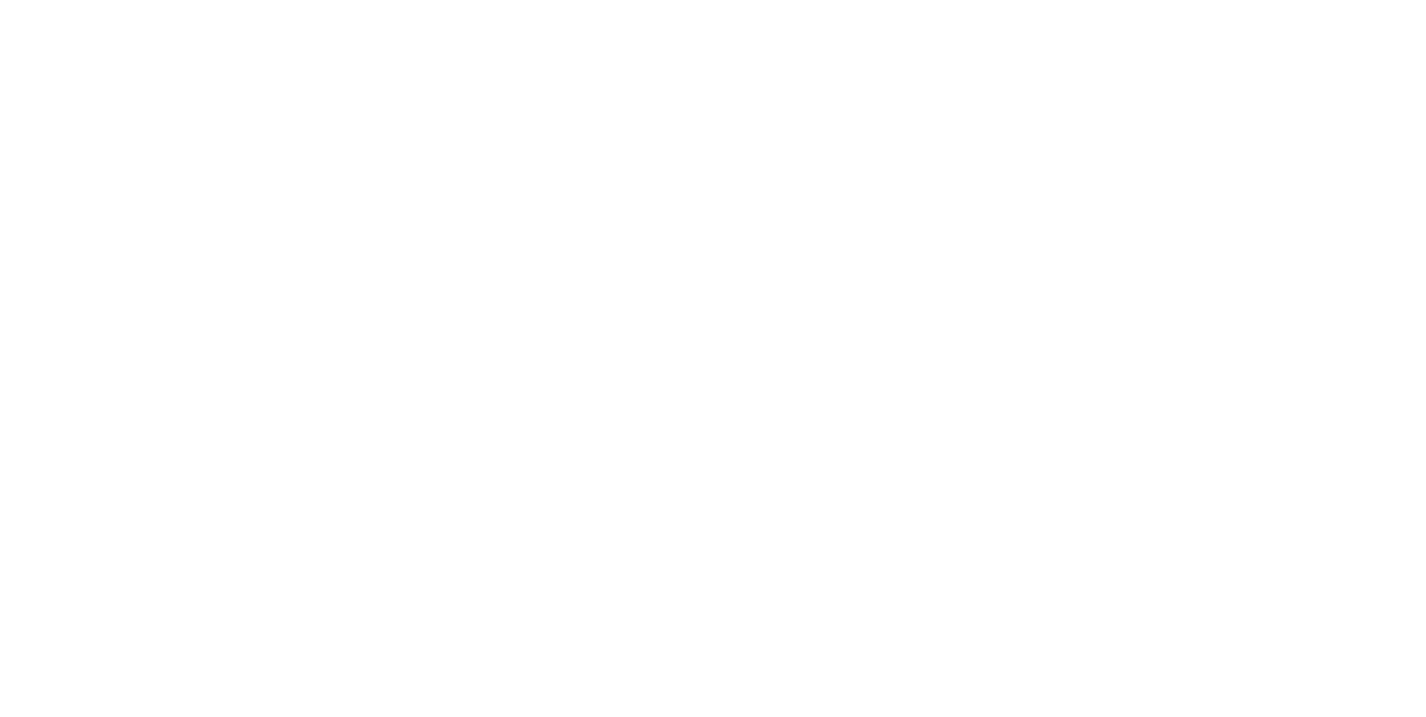 scroll, scrollTop: 0, scrollLeft: 0, axis: both 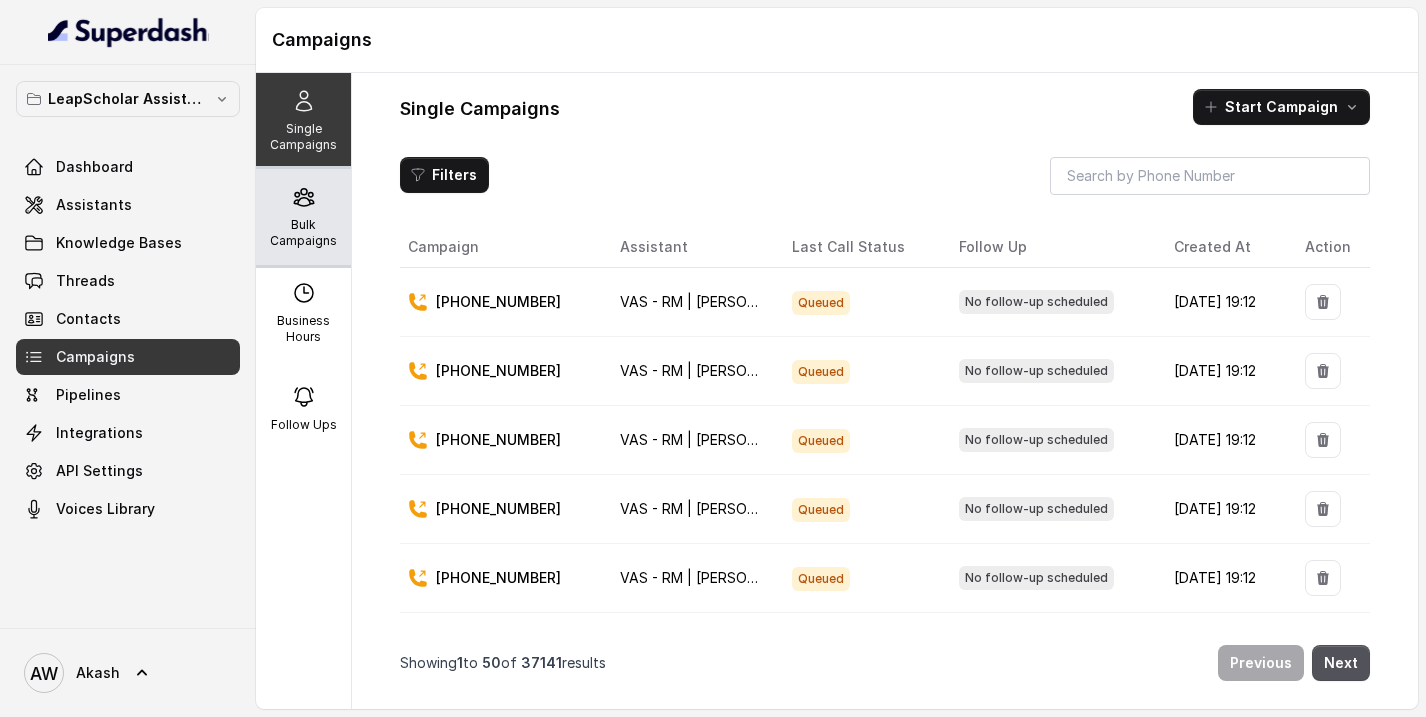 click on "Bulk Campaigns" at bounding box center (303, 233) 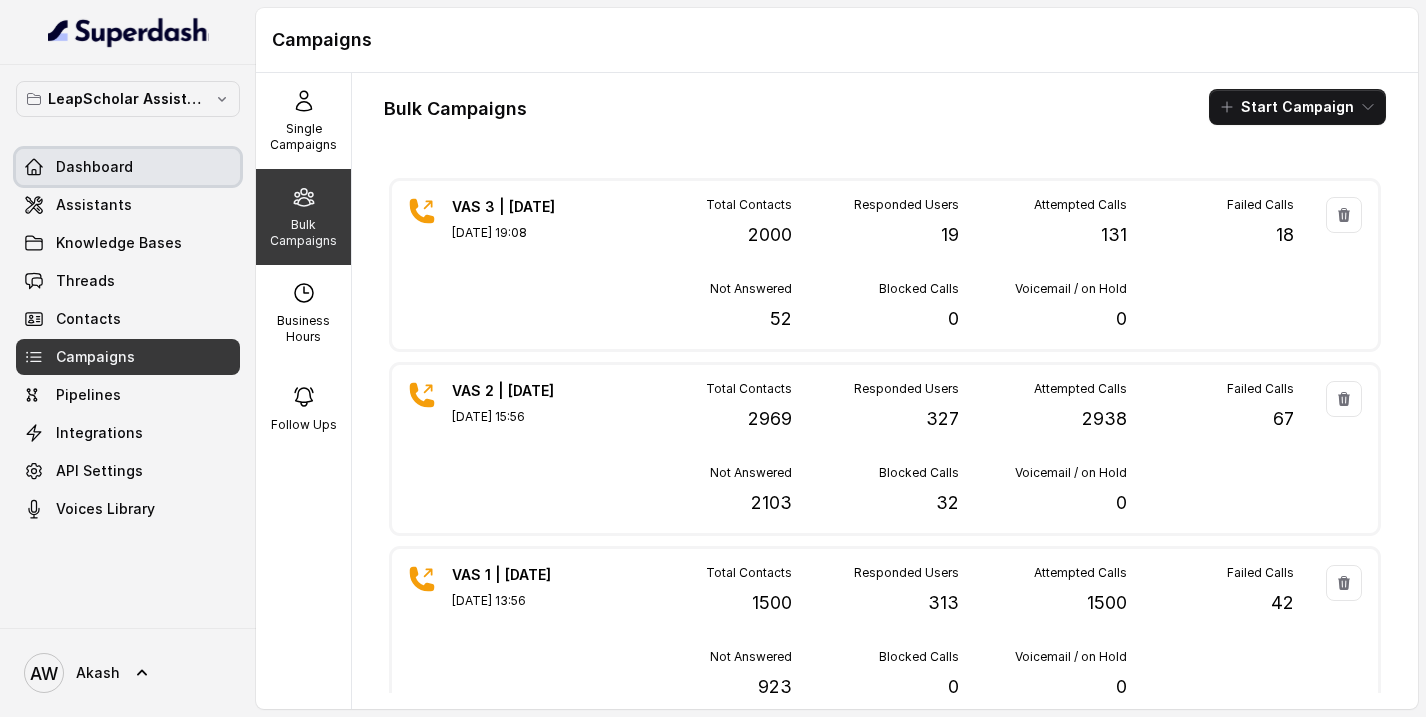 click on "Dashboard" at bounding box center [94, 167] 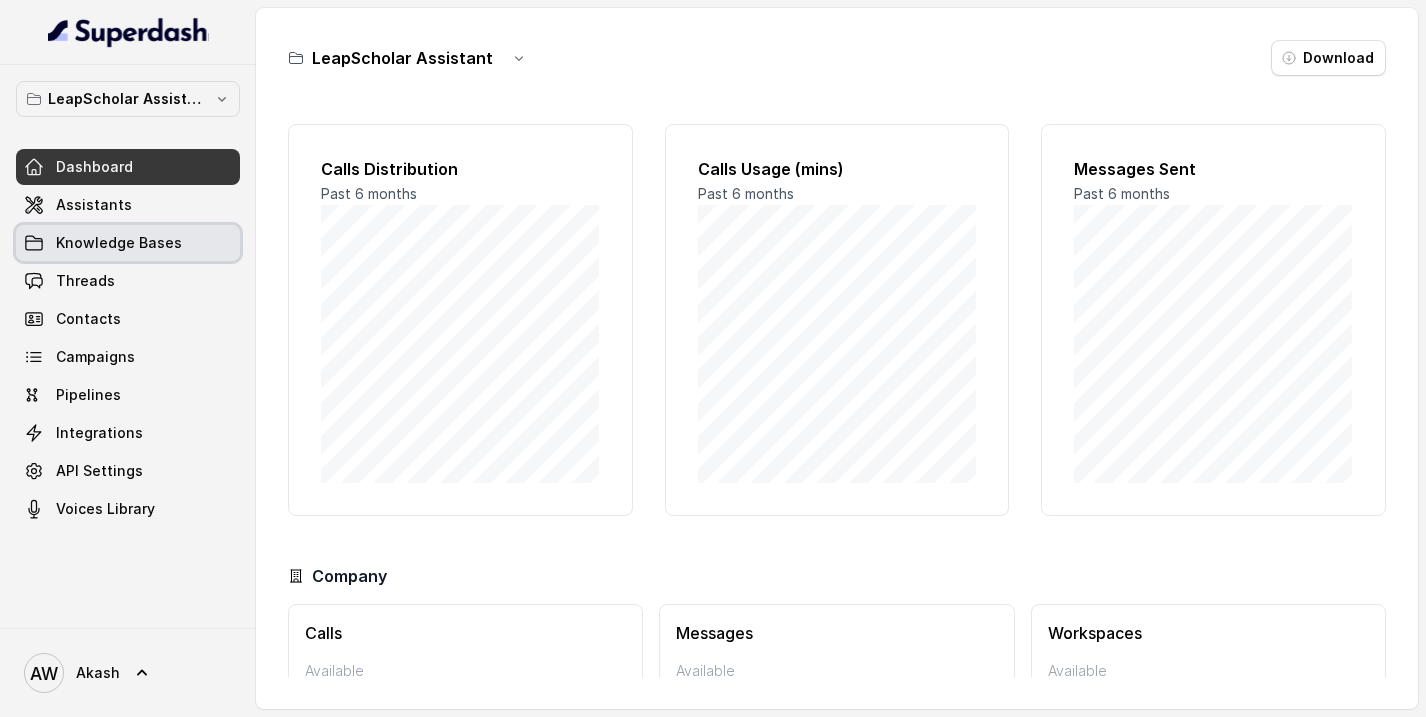 click on "Knowledge Bases" at bounding box center [119, 243] 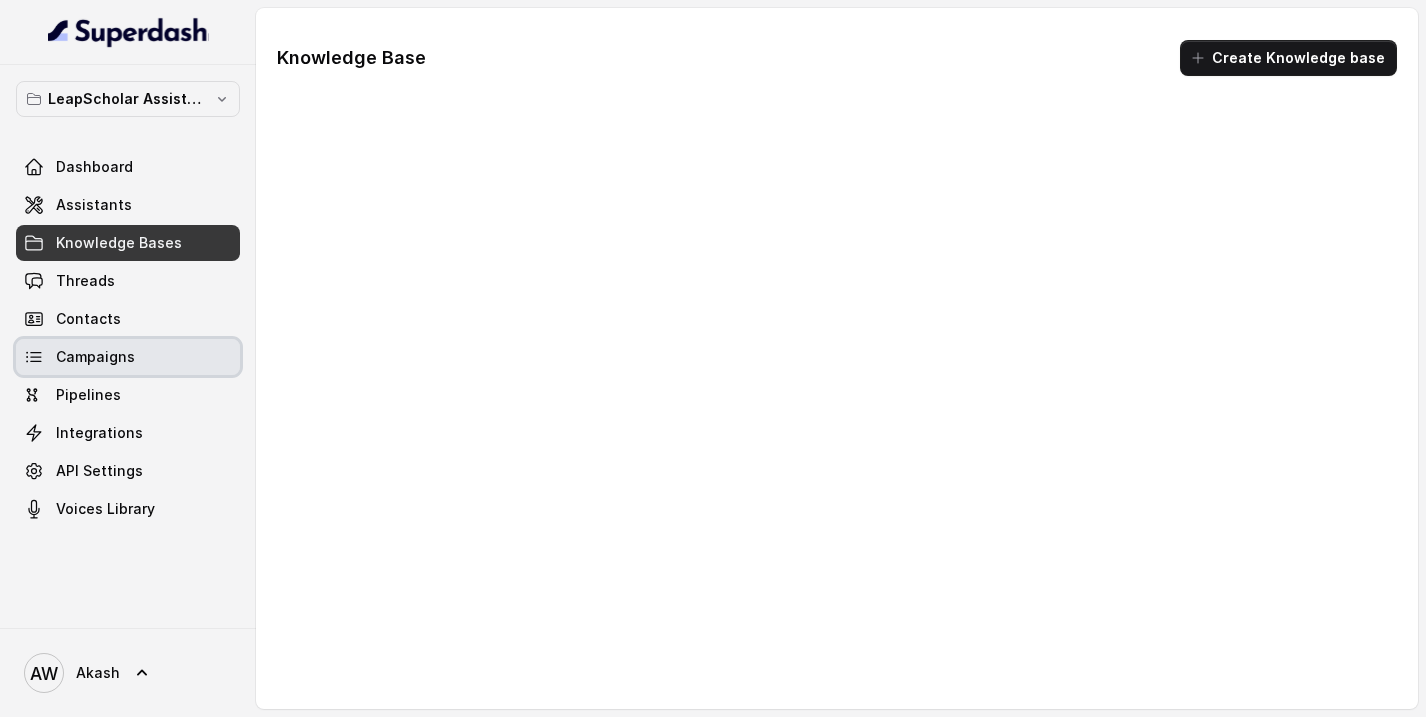 click on "Campaigns" at bounding box center [128, 357] 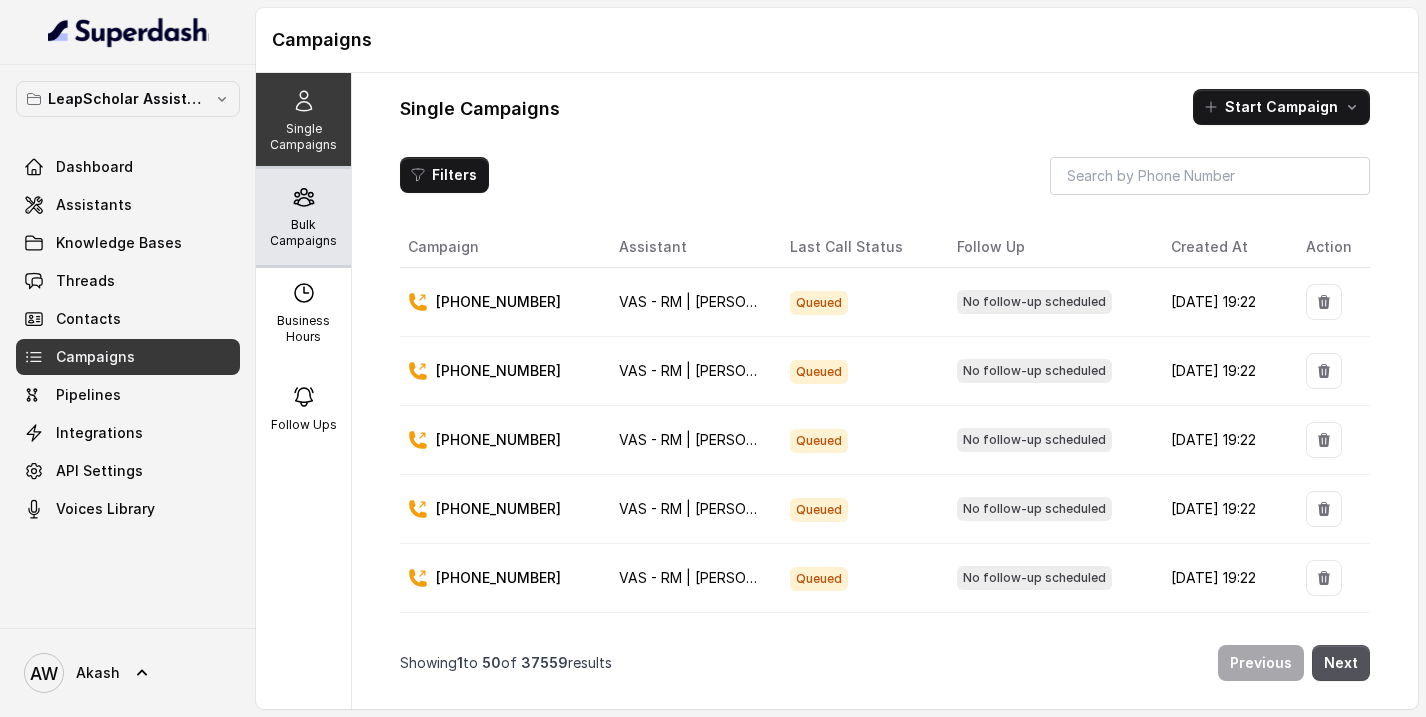 click on "Bulk Campaigns" at bounding box center [303, 233] 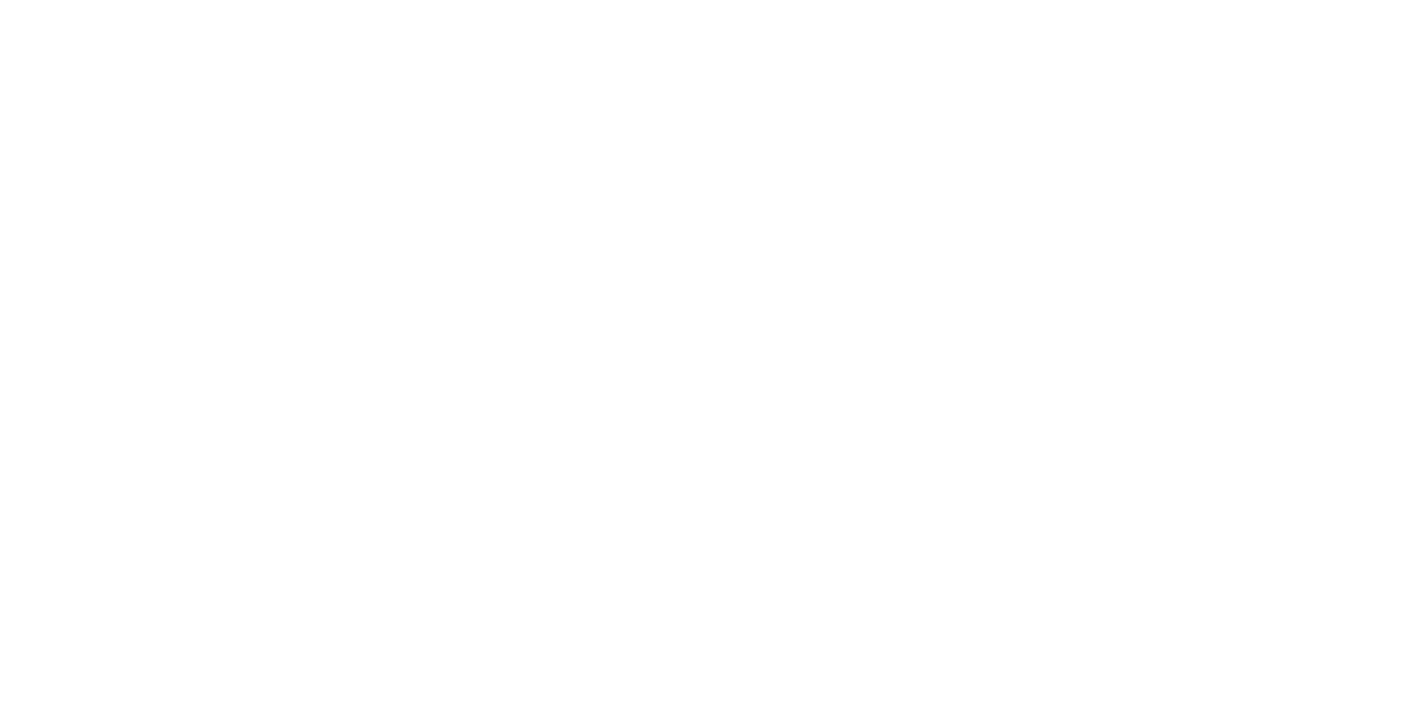scroll, scrollTop: 0, scrollLeft: 0, axis: both 